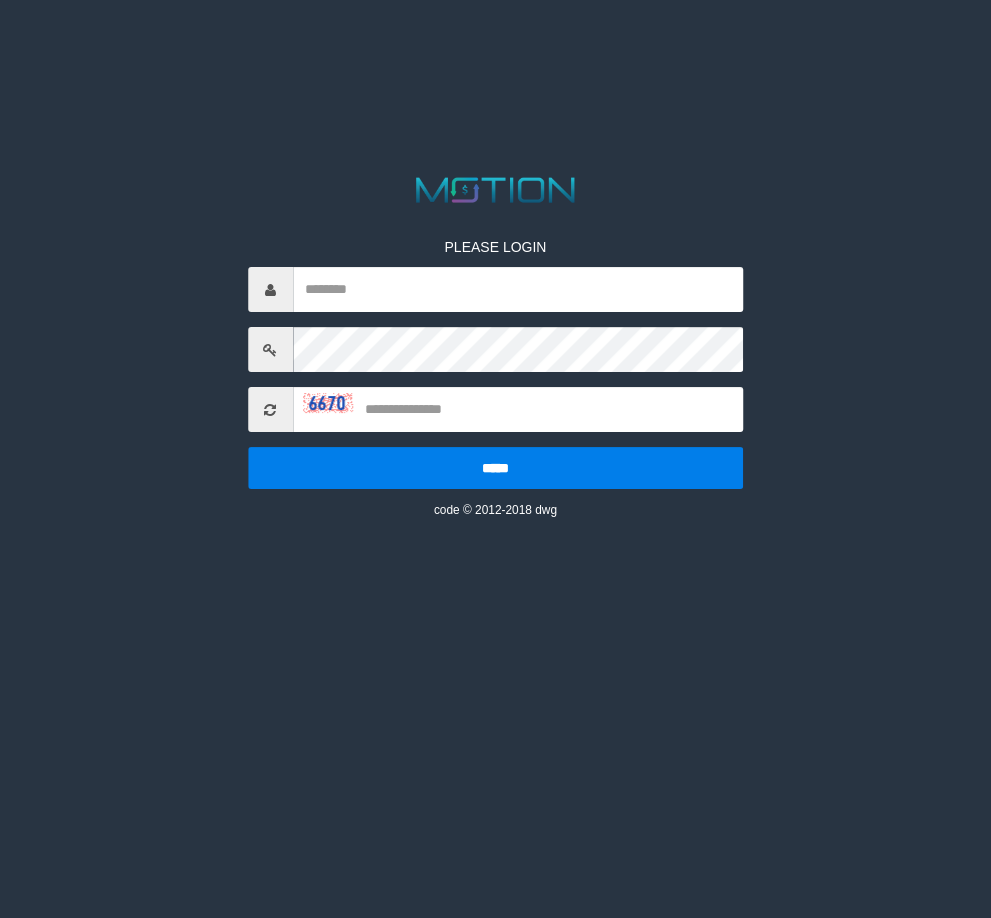 scroll, scrollTop: 0, scrollLeft: 0, axis: both 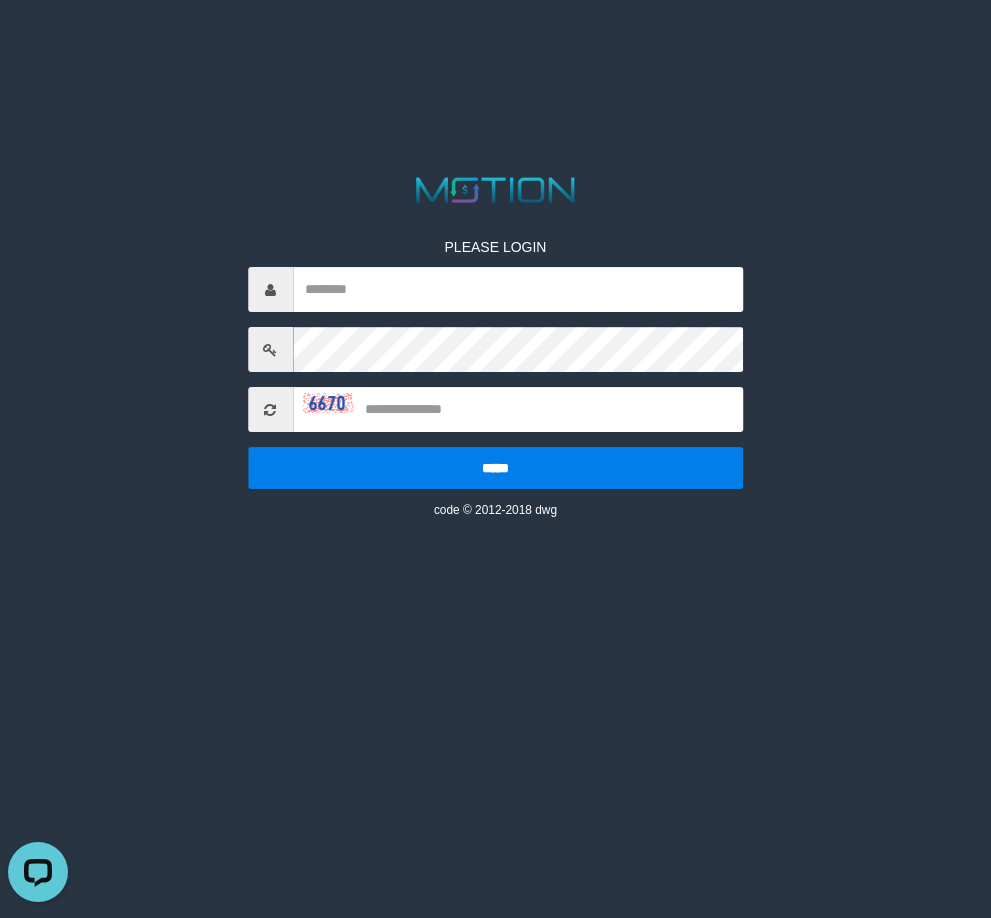 type on "*********" 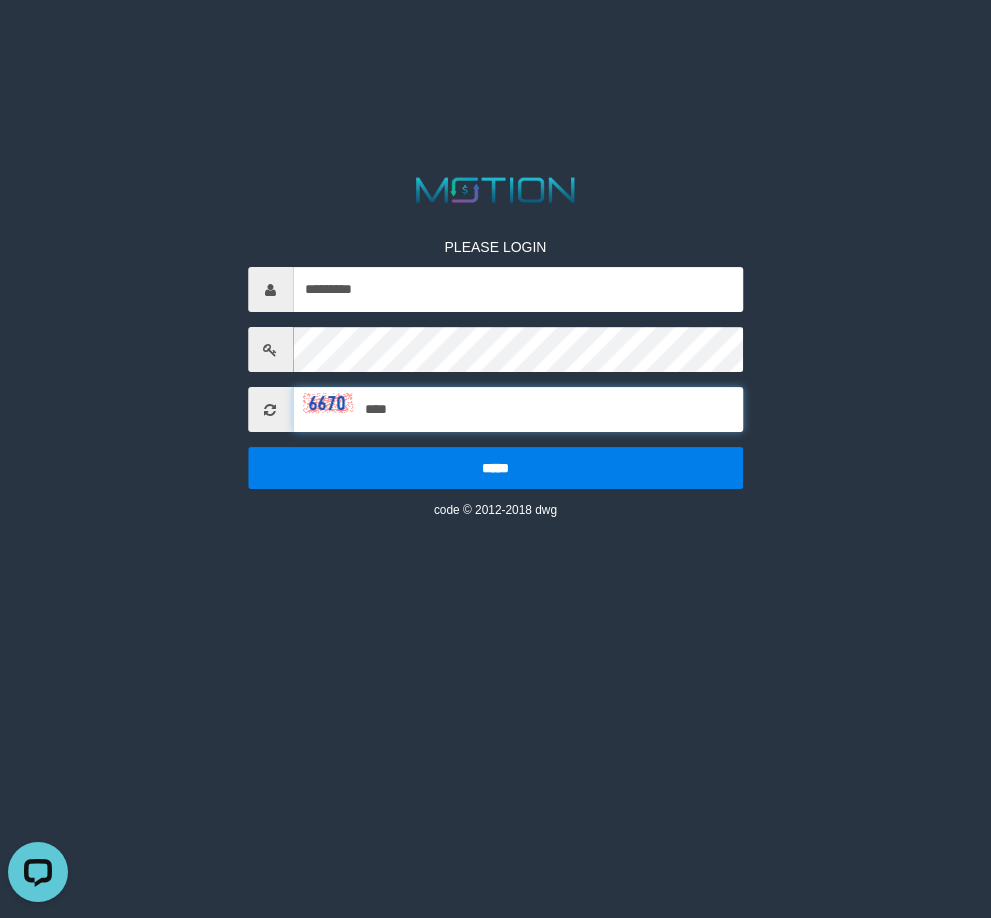type on "****" 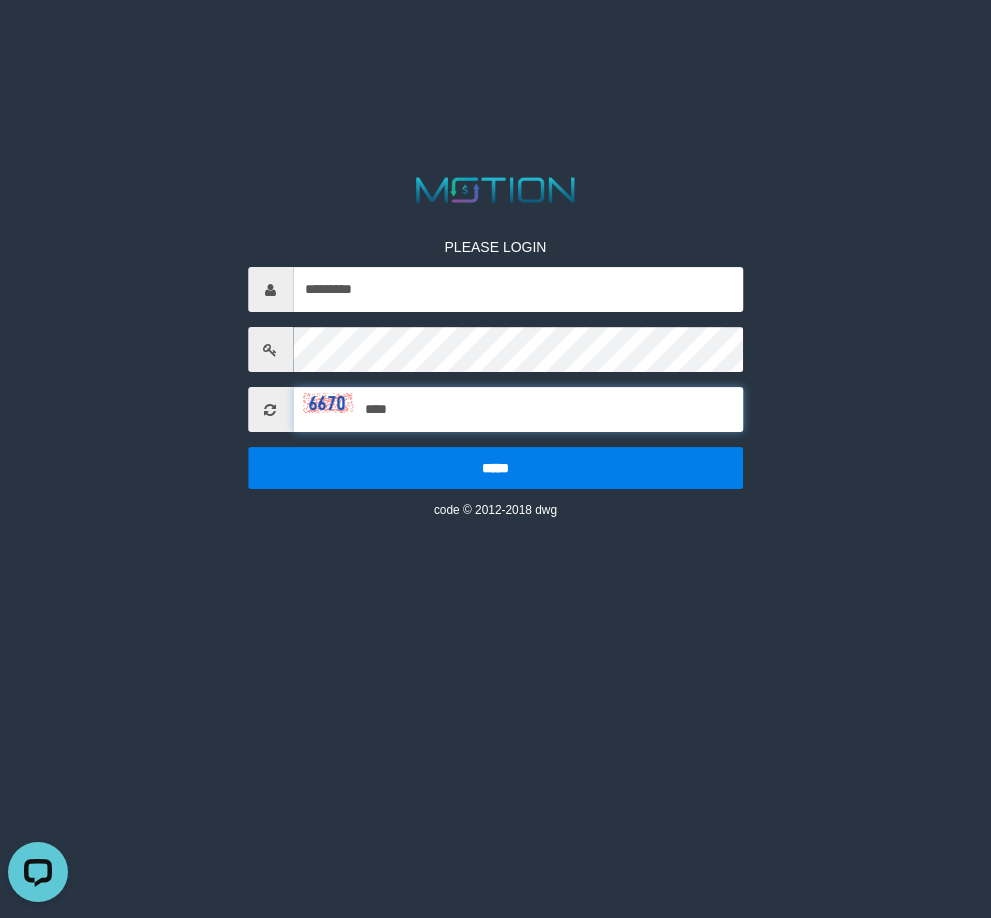 click on "*****" at bounding box center [496, 468] 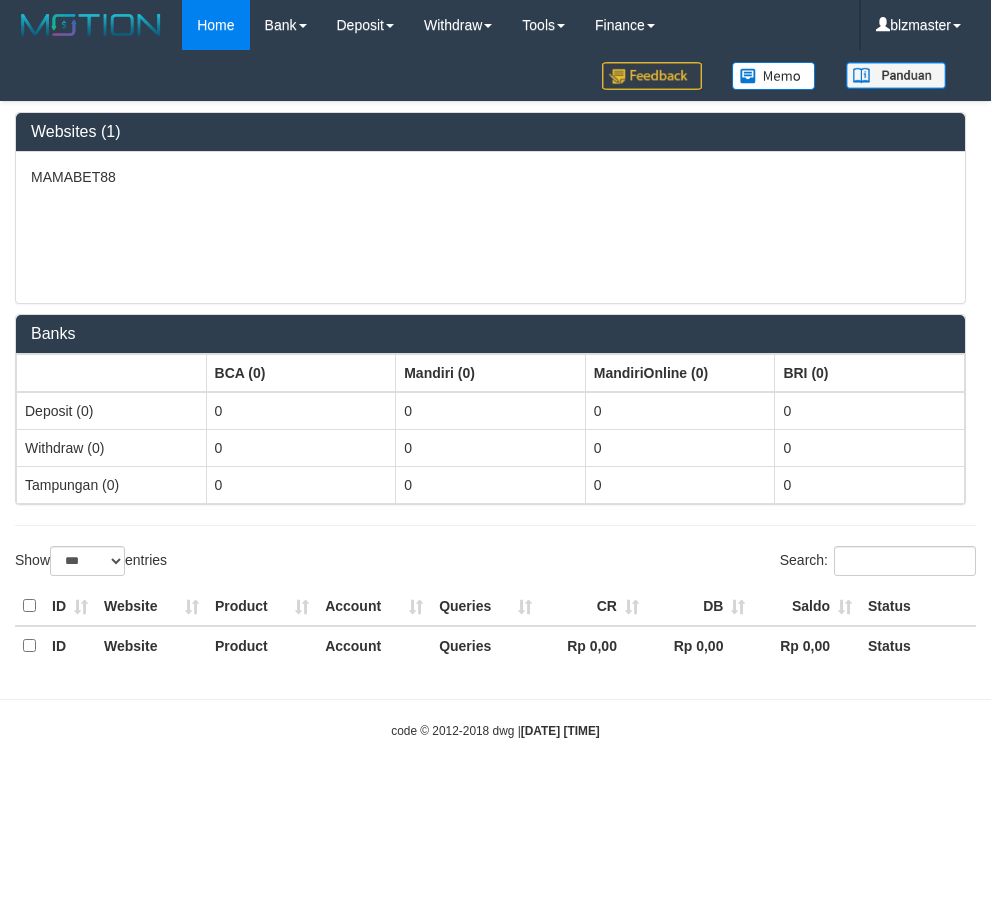 select on "***" 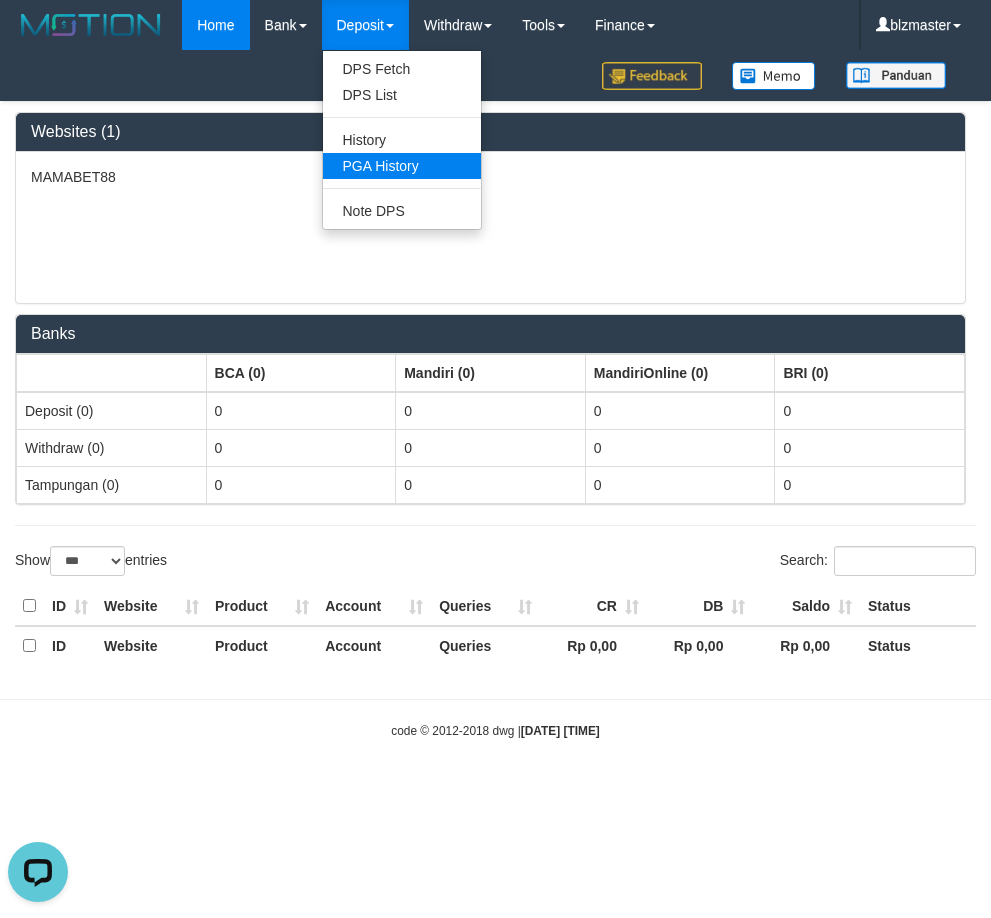 scroll, scrollTop: 0, scrollLeft: 0, axis: both 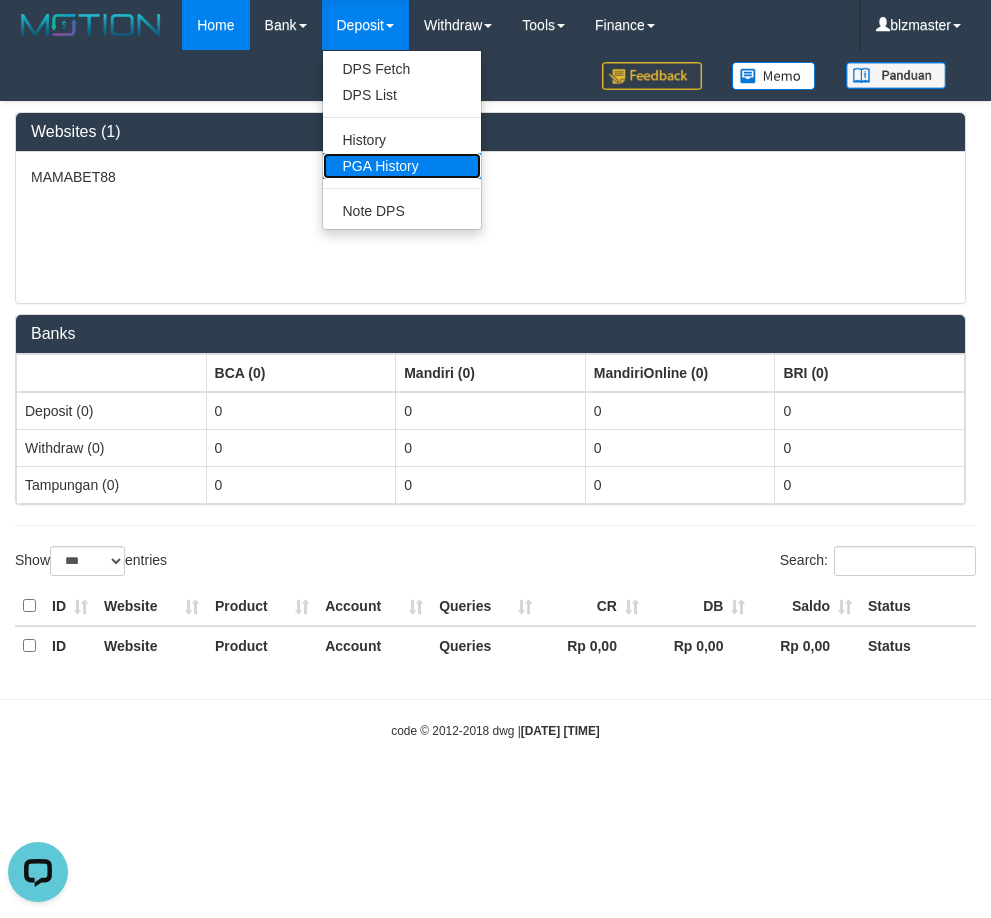 click on "PGA History" at bounding box center [402, 166] 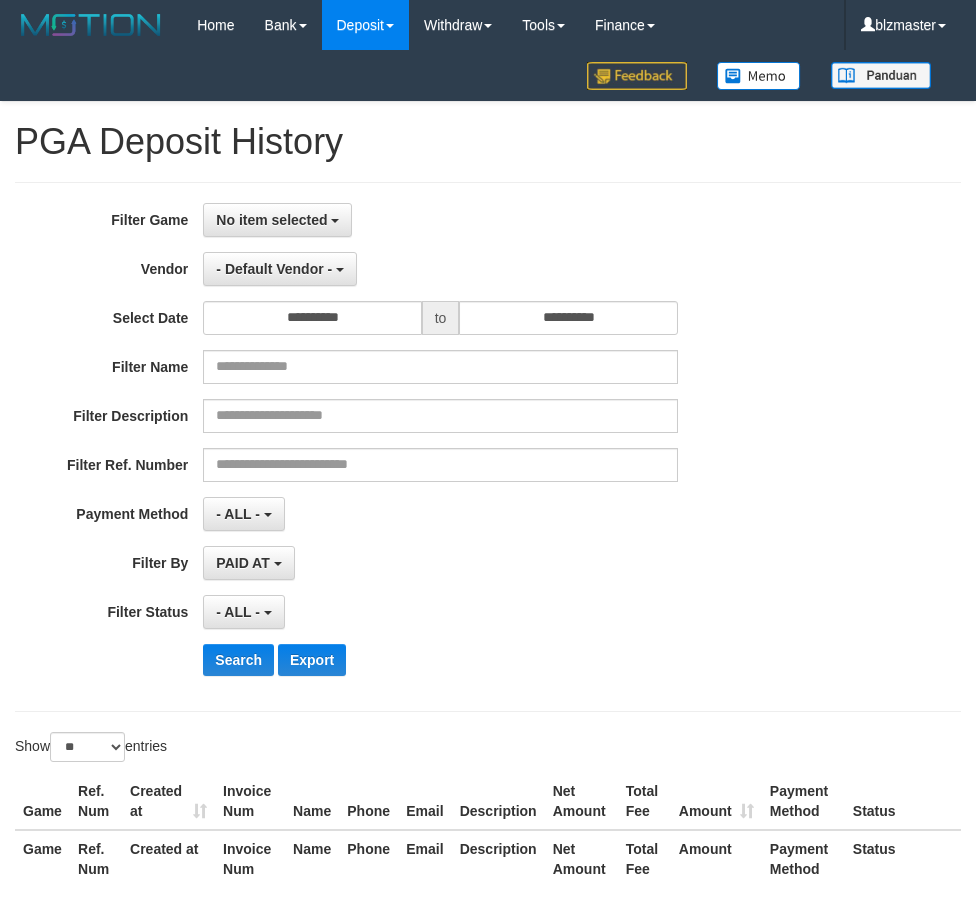 select 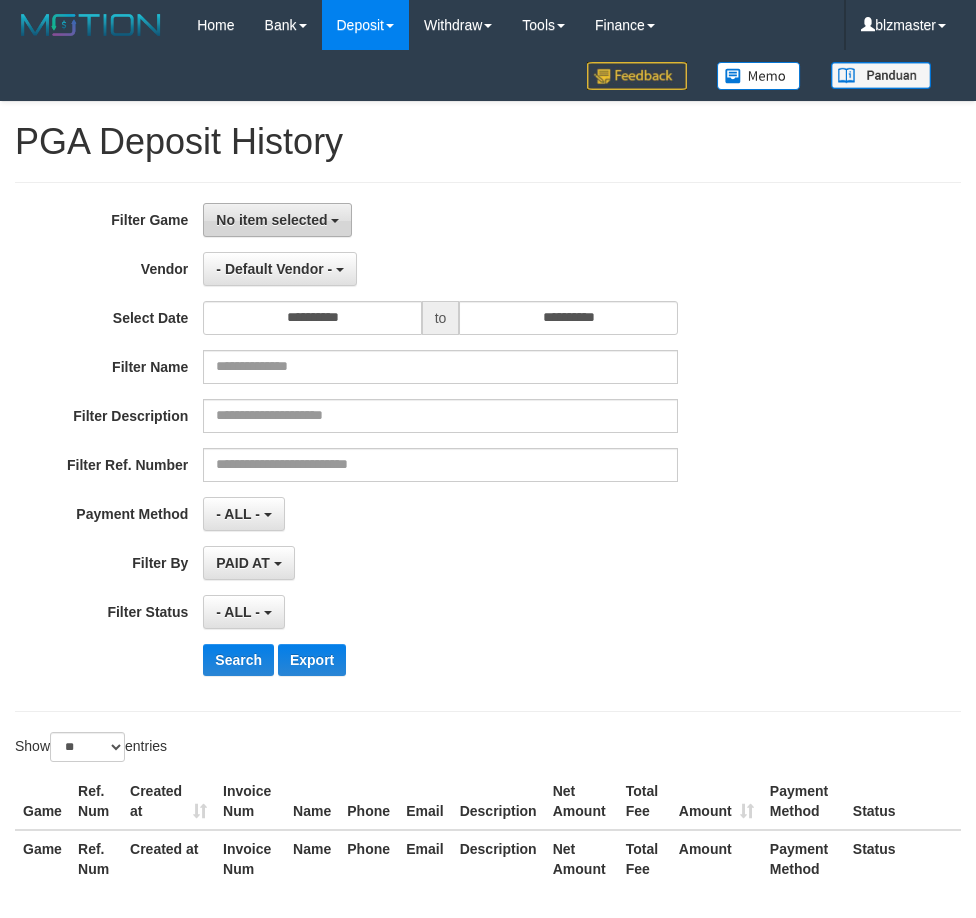 click on "No item selected" at bounding box center [271, 220] 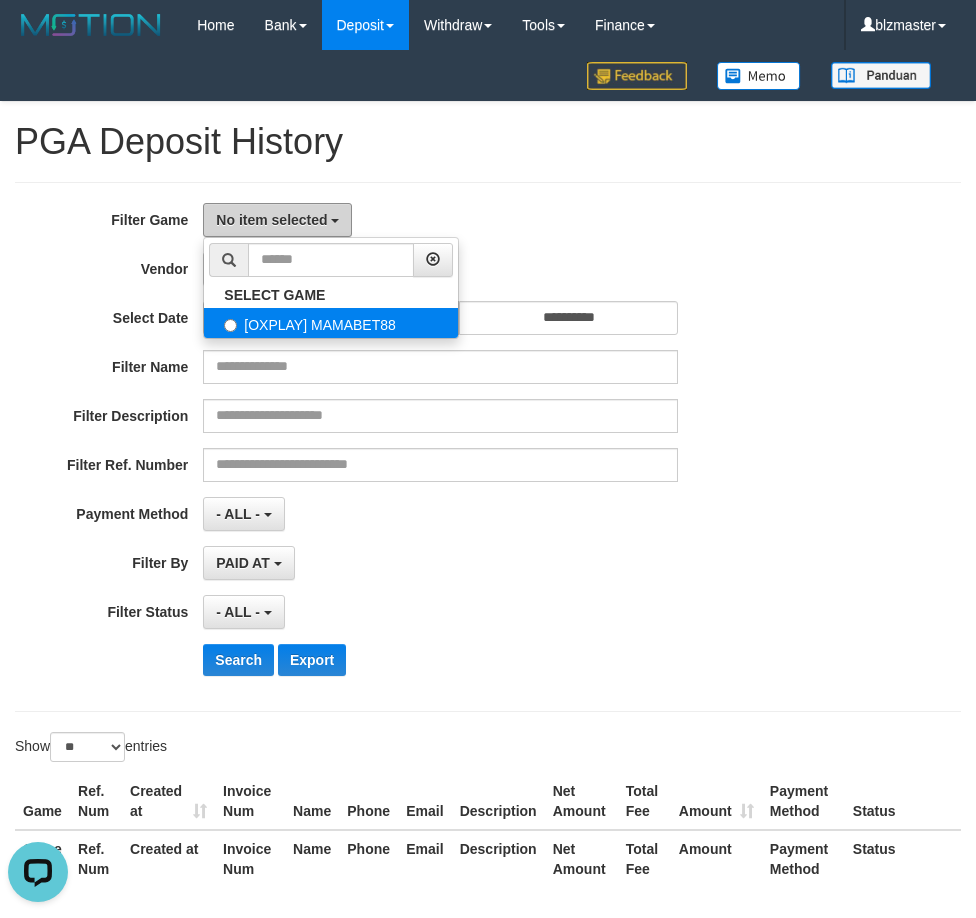 scroll, scrollTop: 0, scrollLeft: 0, axis: both 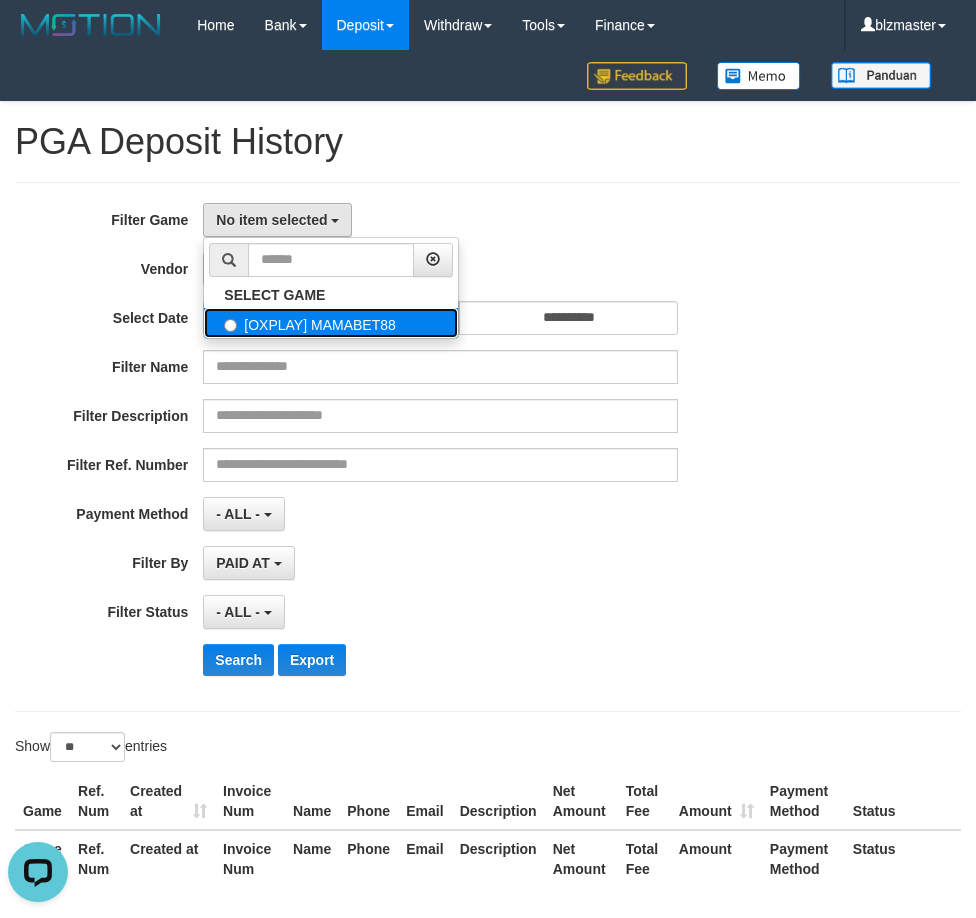 click on "[OXPLAY] MAMABET88" at bounding box center (331, 323) 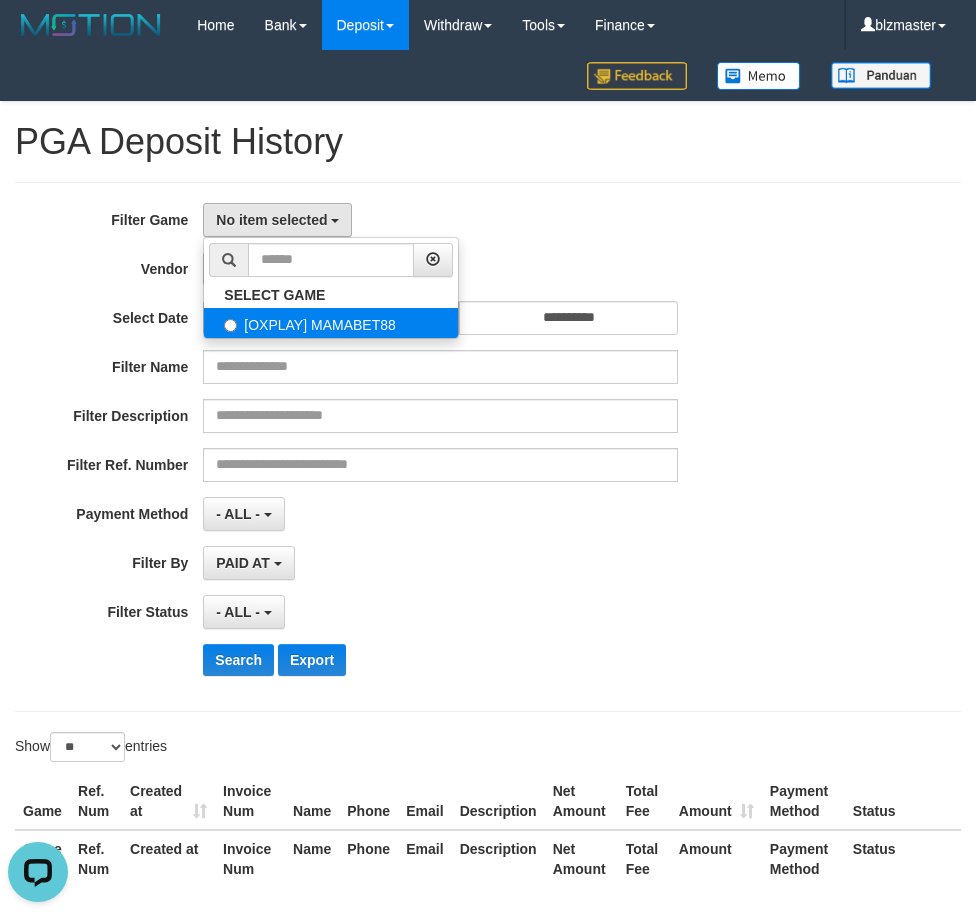 select on "****" 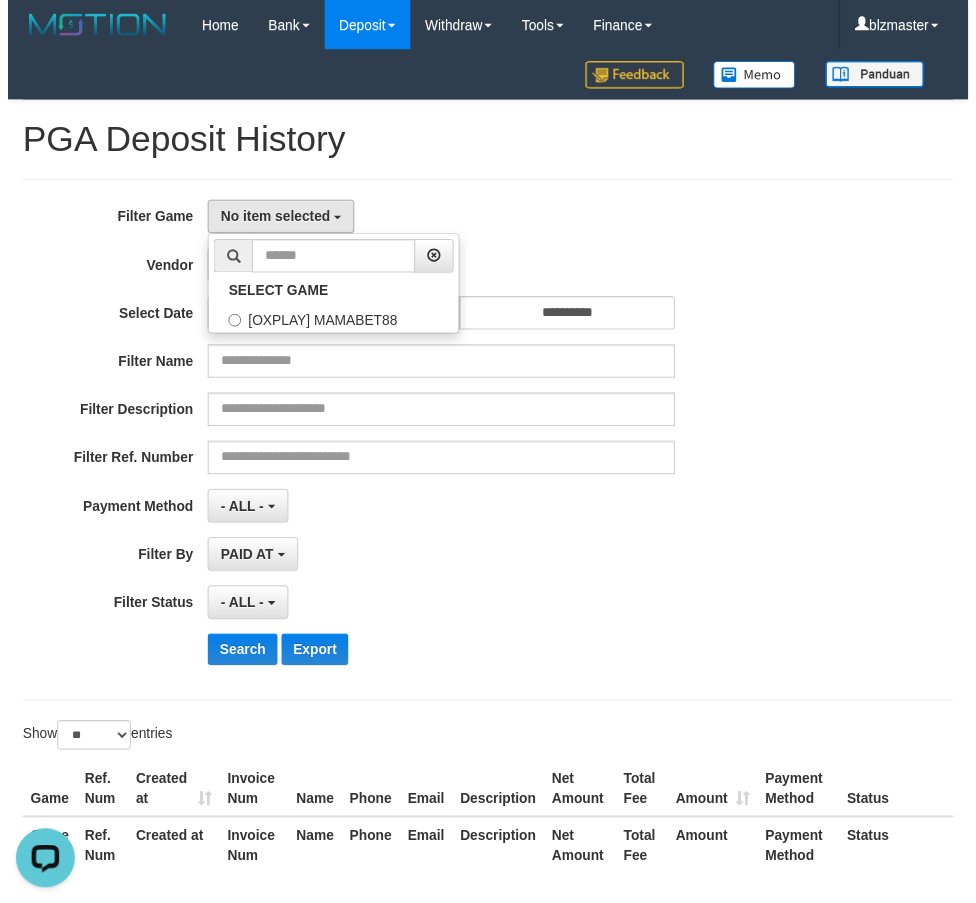 scroll, scrollTop: 18, scrollLeft: 0, axis: vertical 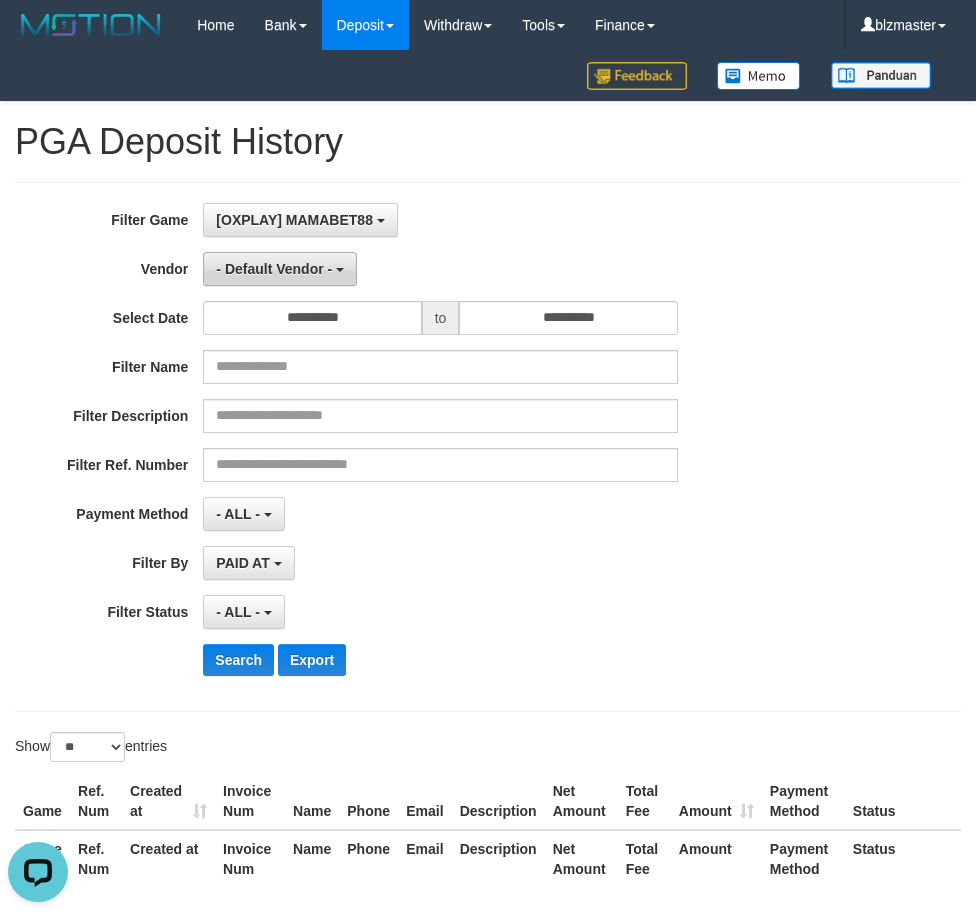 click on "- Default Vendor -" at bounding box center [280, 269] 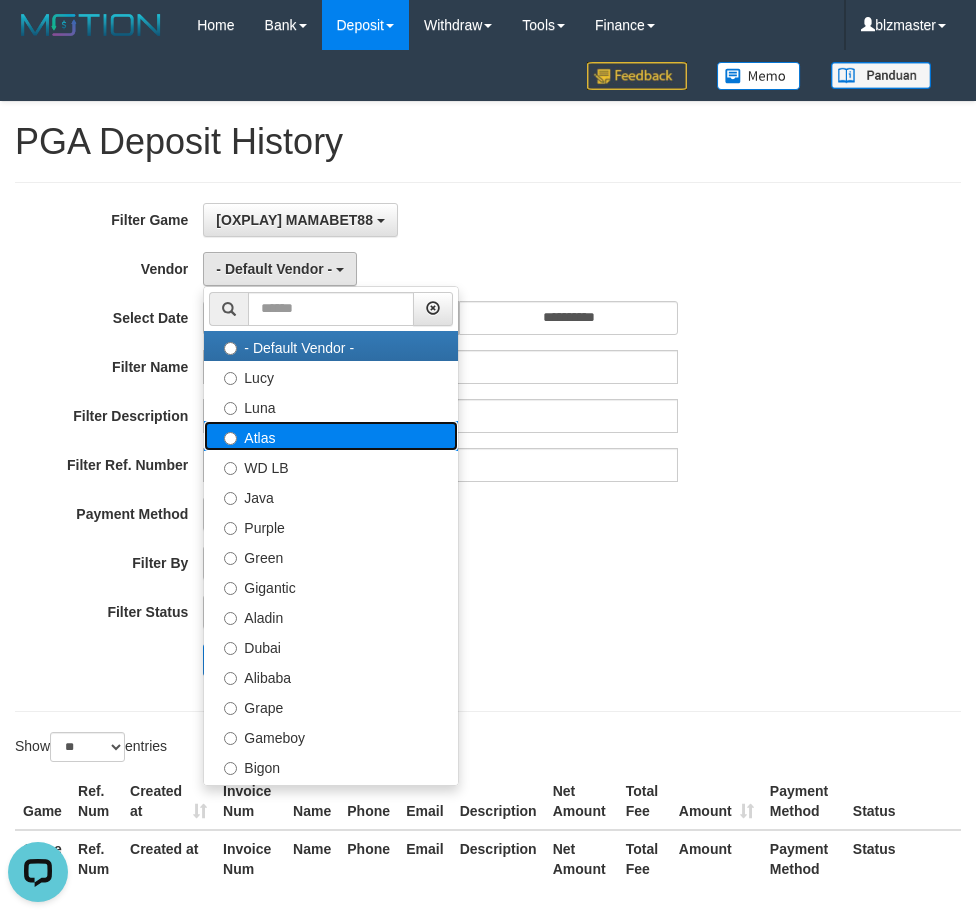 click on "Atlas" at bounding box center [331, 436] 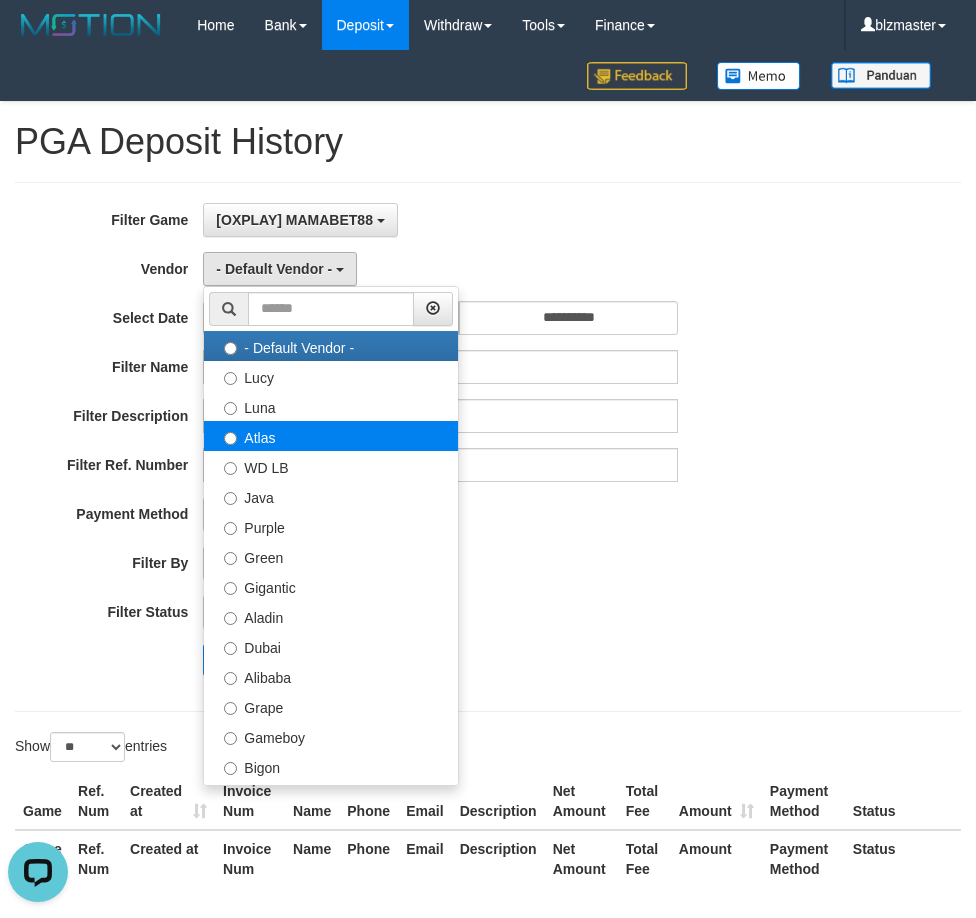 select on "**********" 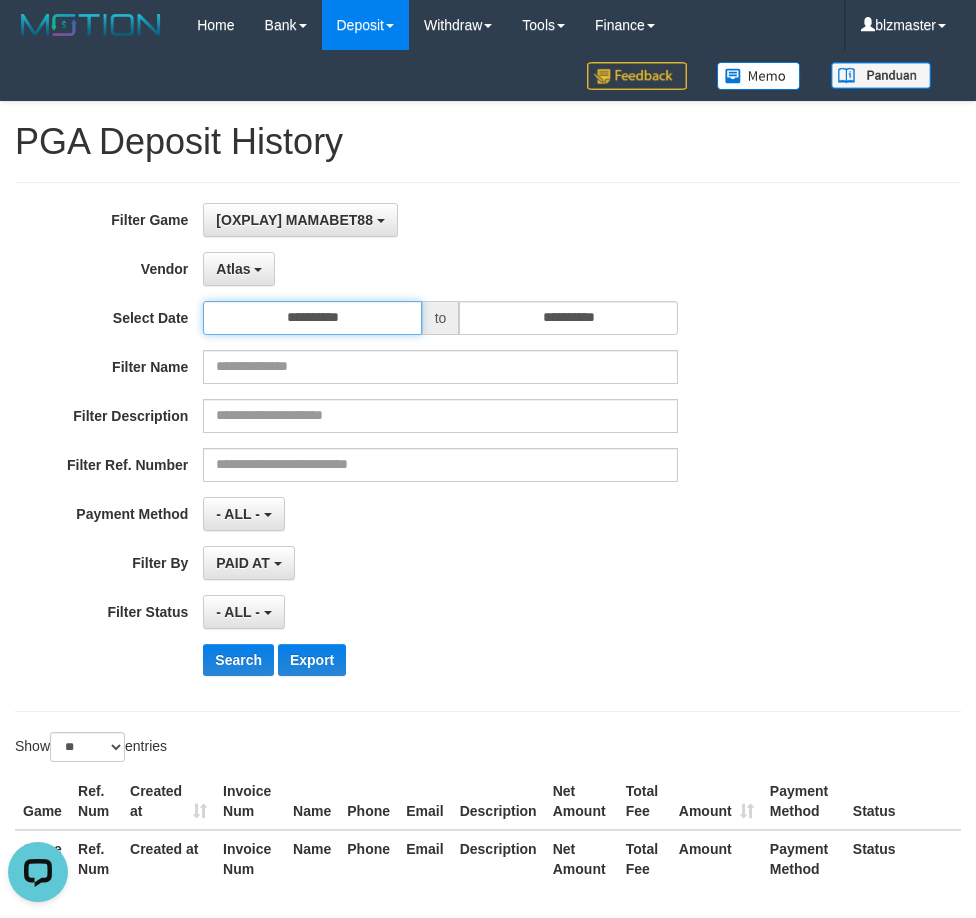 click on "**********" at bounding box center [312, 318] 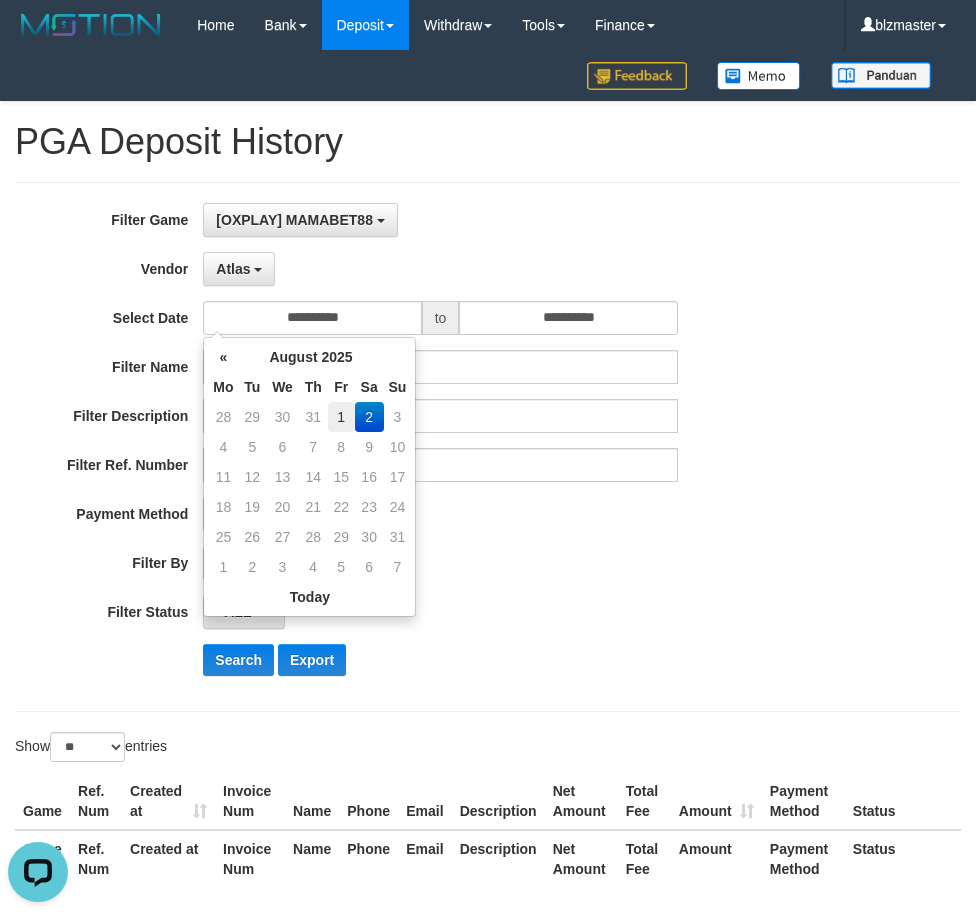 click on "1" at bounding box center (341, 417) 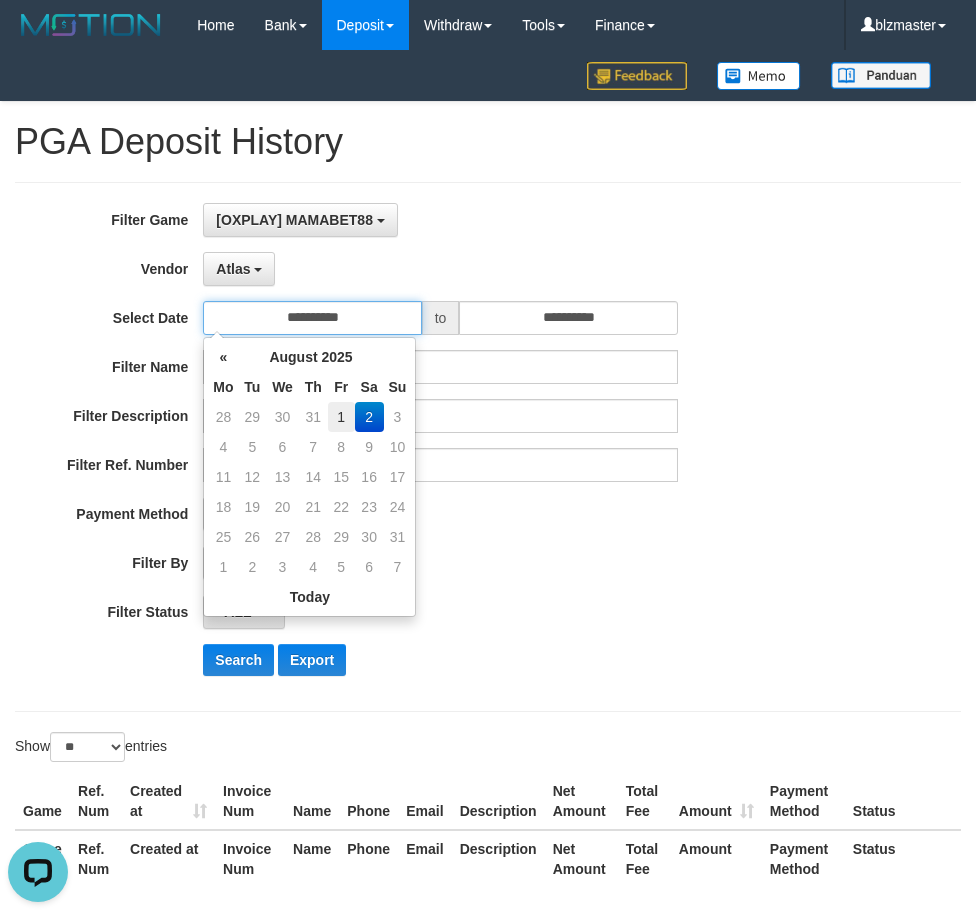 type on "**********" 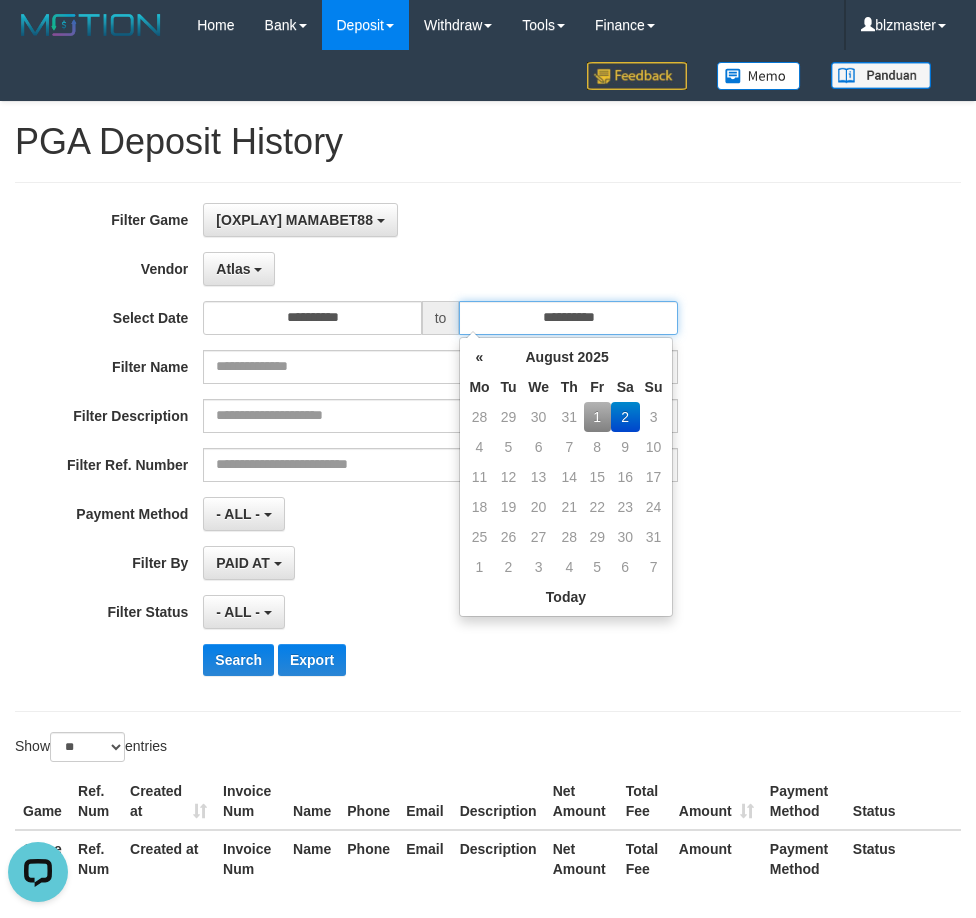 click on "**********" at bounding box center [568, 318] 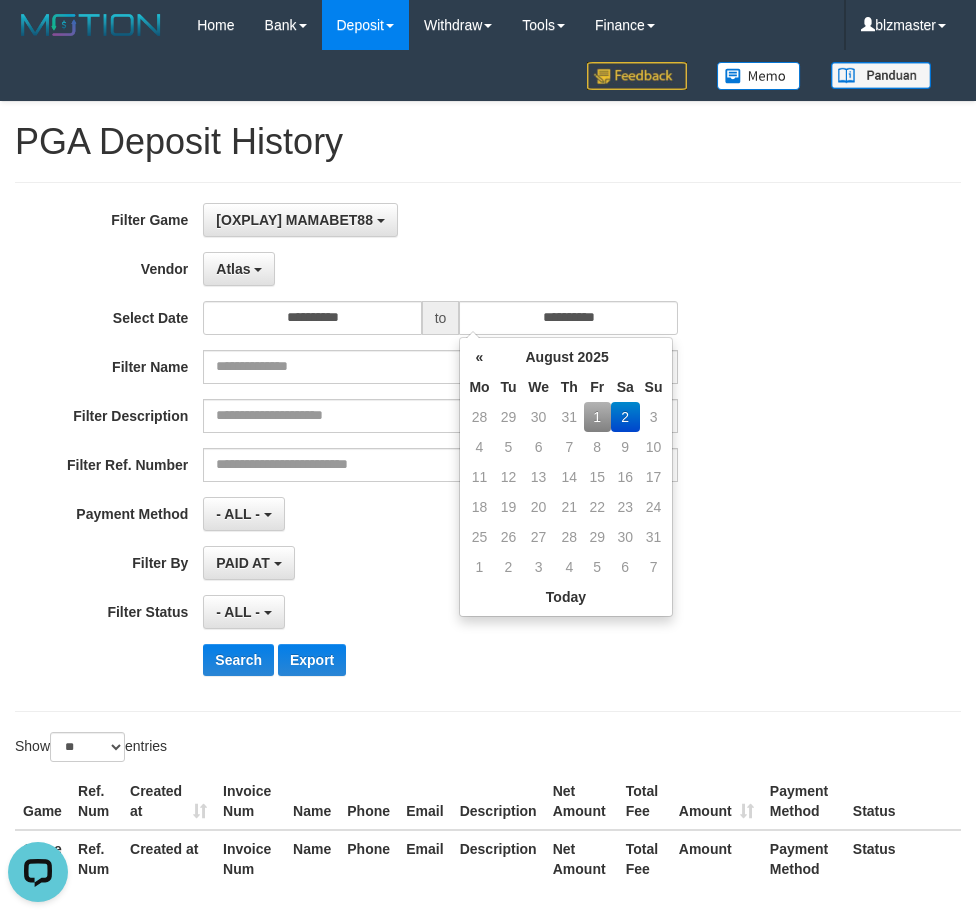 click on "1" at bounding box center [597, 417] 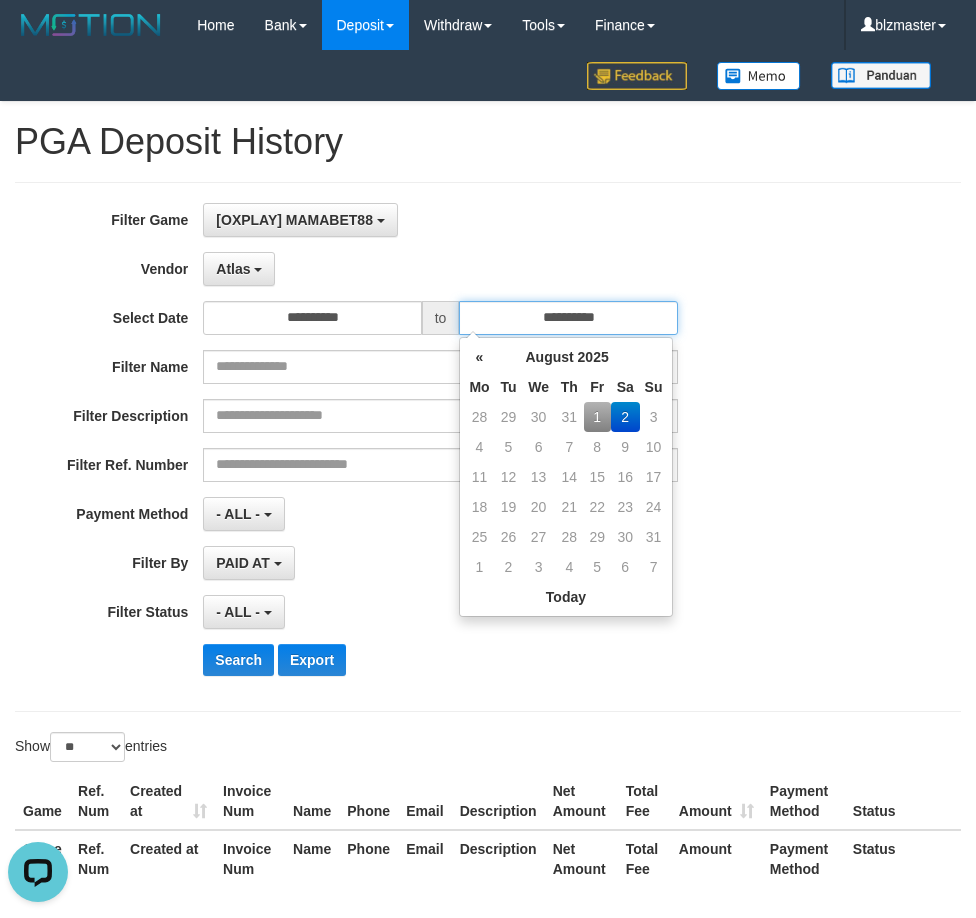 type on "**********" 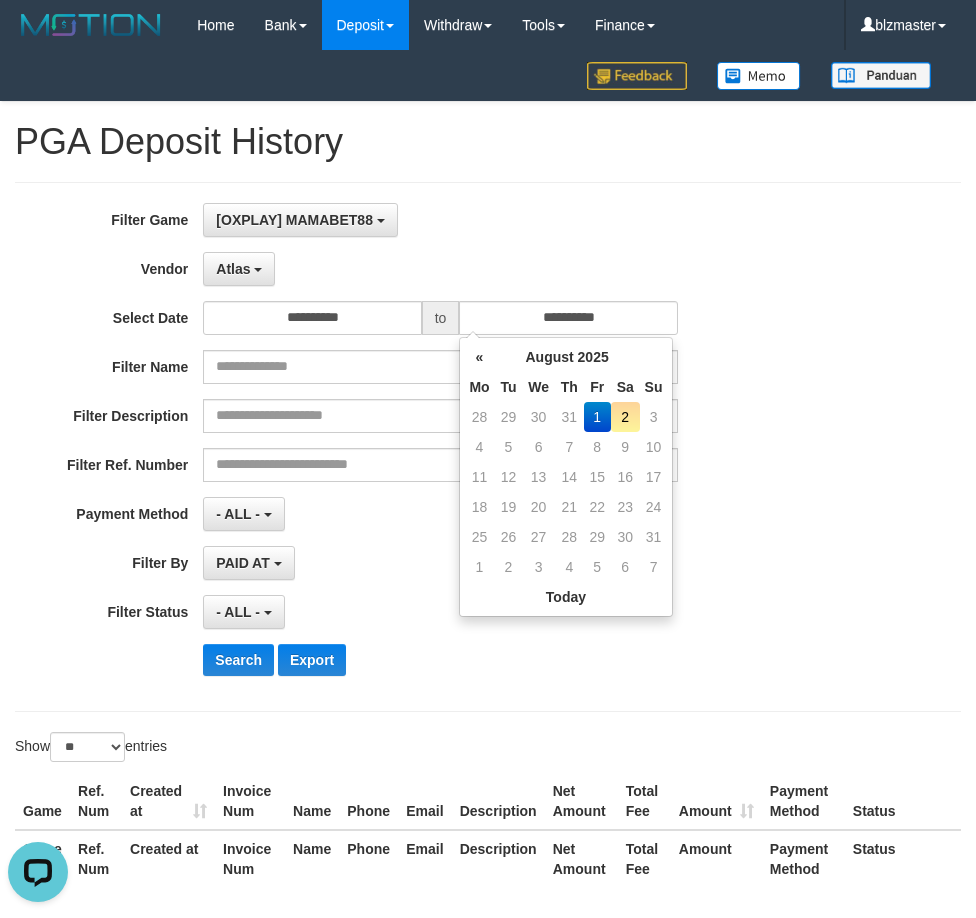 drag, startPoint x: 816, startPoint y: 469, endPoint x: 791, endPoint y: 514, distance: 51.47815 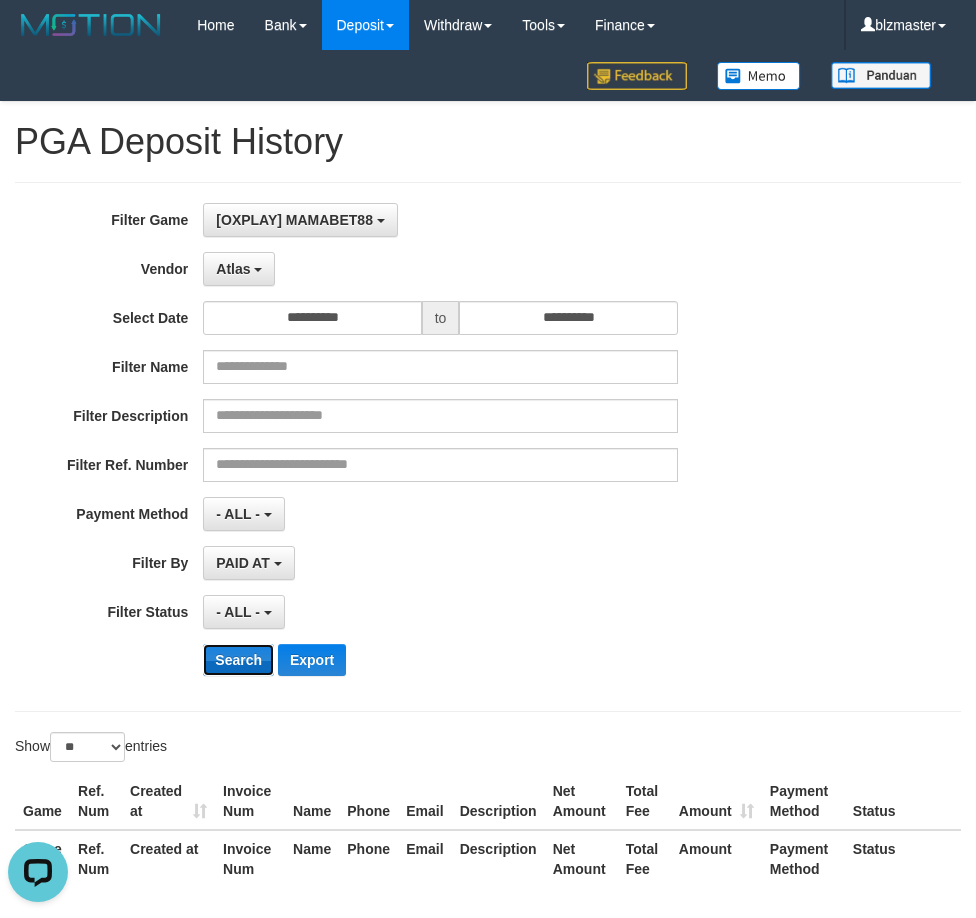 click on "Search" at bounding box center [238, 660] 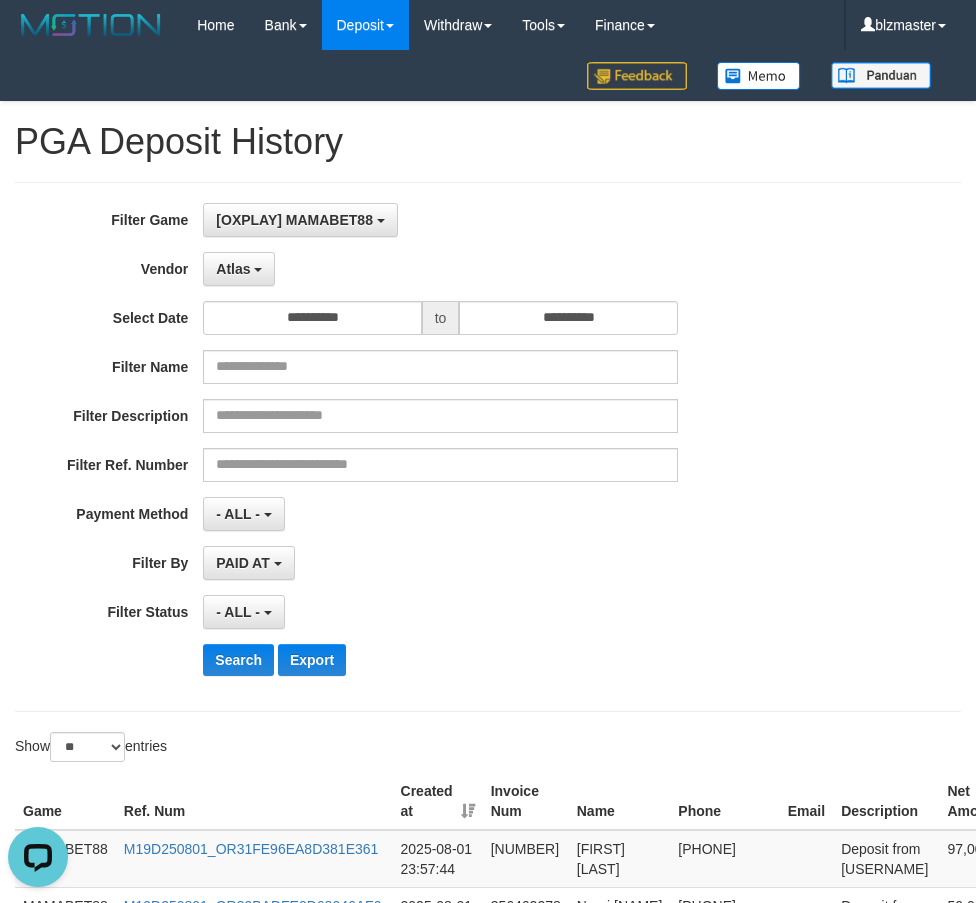 click on "**********" at bounding box center (488, 447) 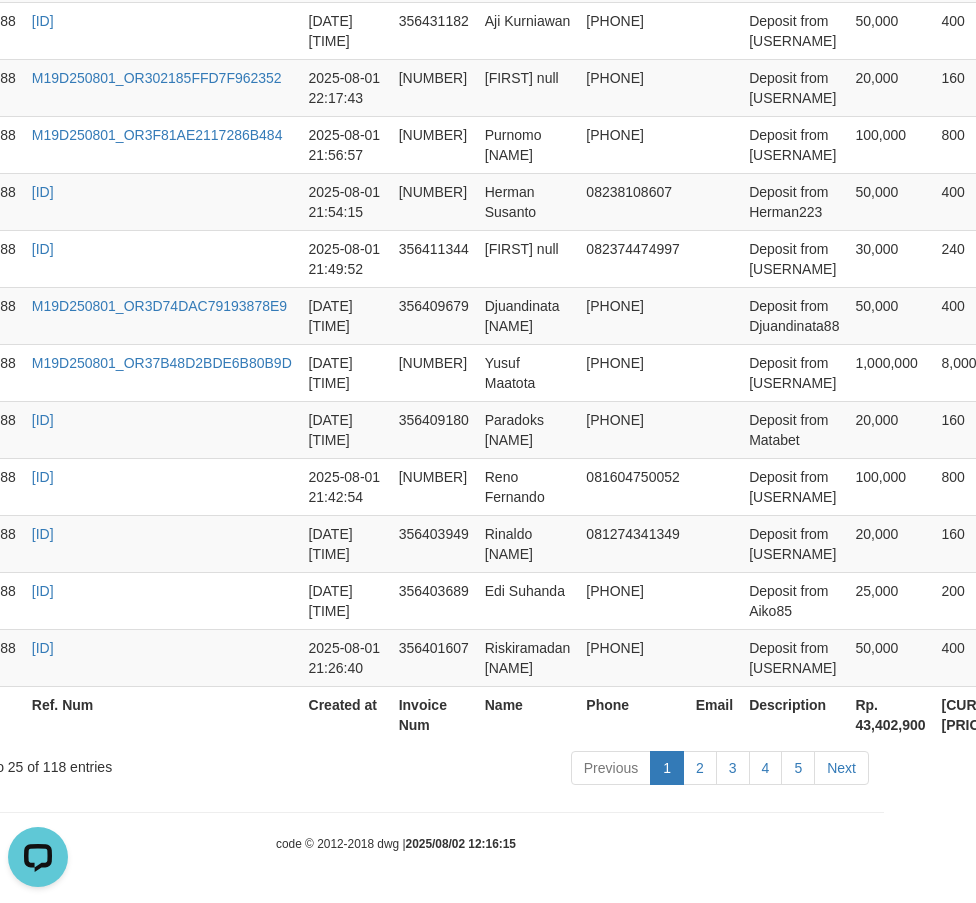 scroll, scrollTop: 1569, scrollLeft: 86, axis: both 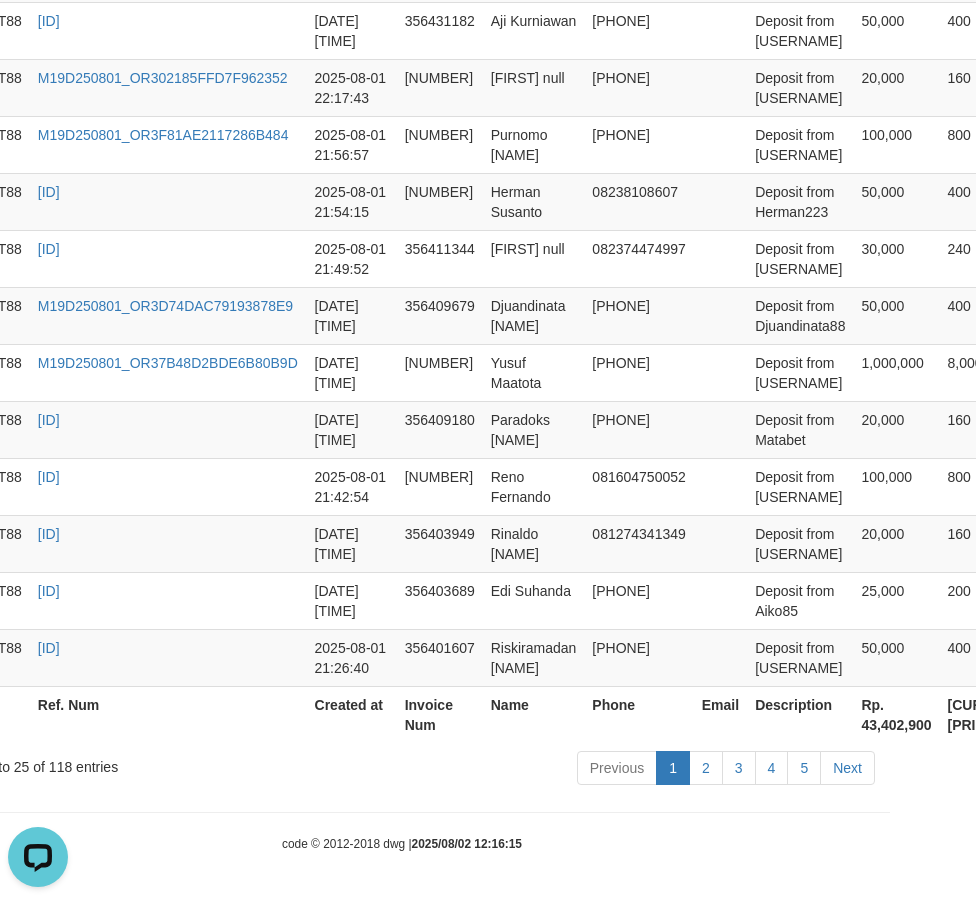 click on "Toggle navigation
Home
Bank
Account List
Load
By Website
Group
[OXPLAY]													MAMABET88
Mutasi Bank
Search
Sync
Note Mutasi
Deposit
DPS Fetch
DPS List
History
PGA History
Note DPS -" at bounding box center (402, -333) 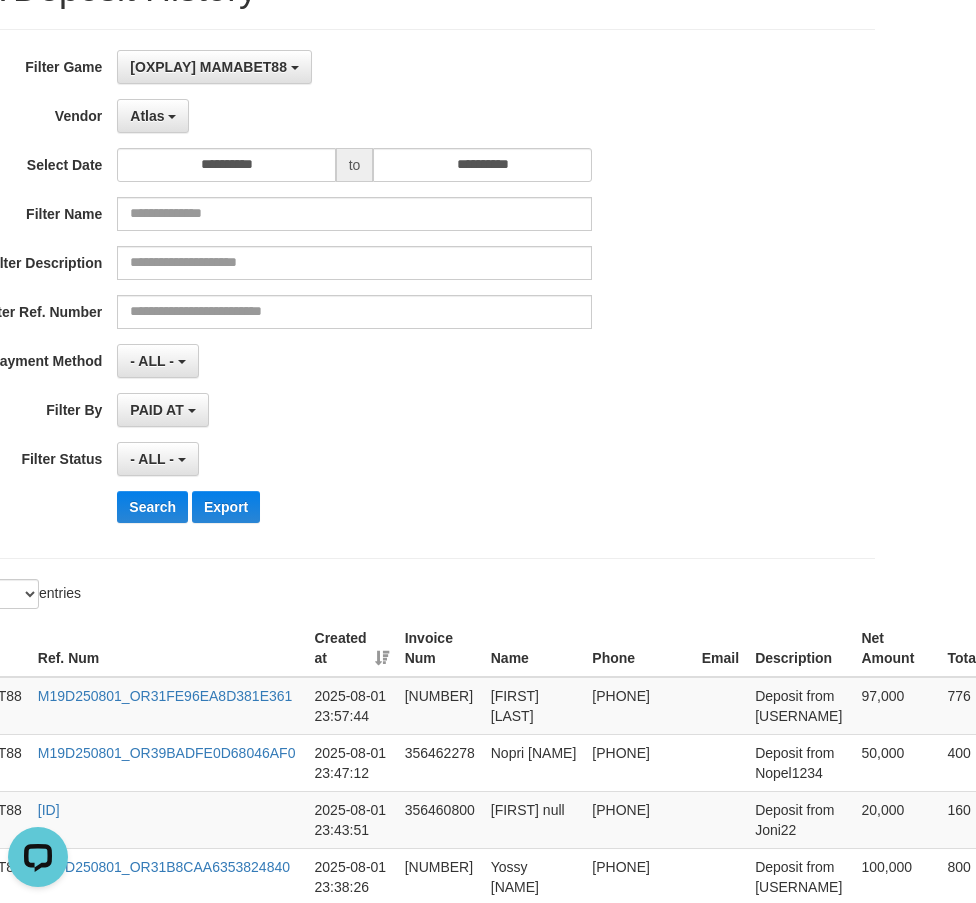 scroll, scrollTop: 0, scrollLeft: 86, axis: horizontal 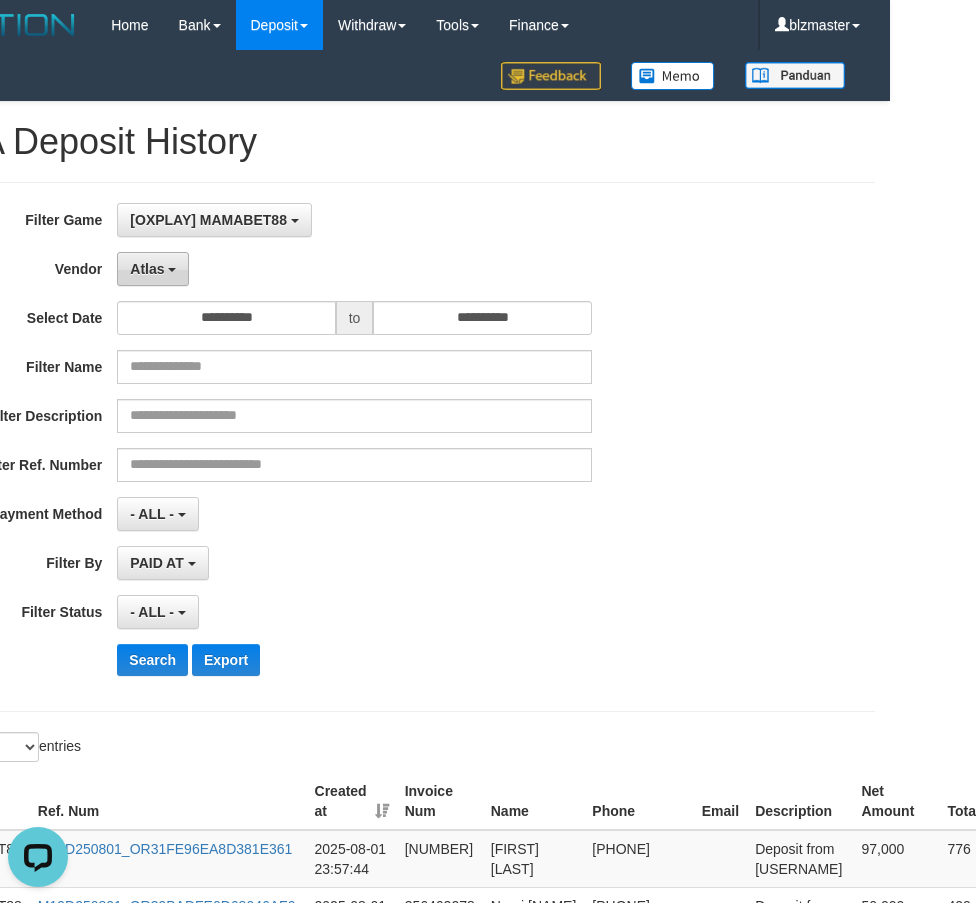 click on "Atlas" at bounding box center [153, 269] 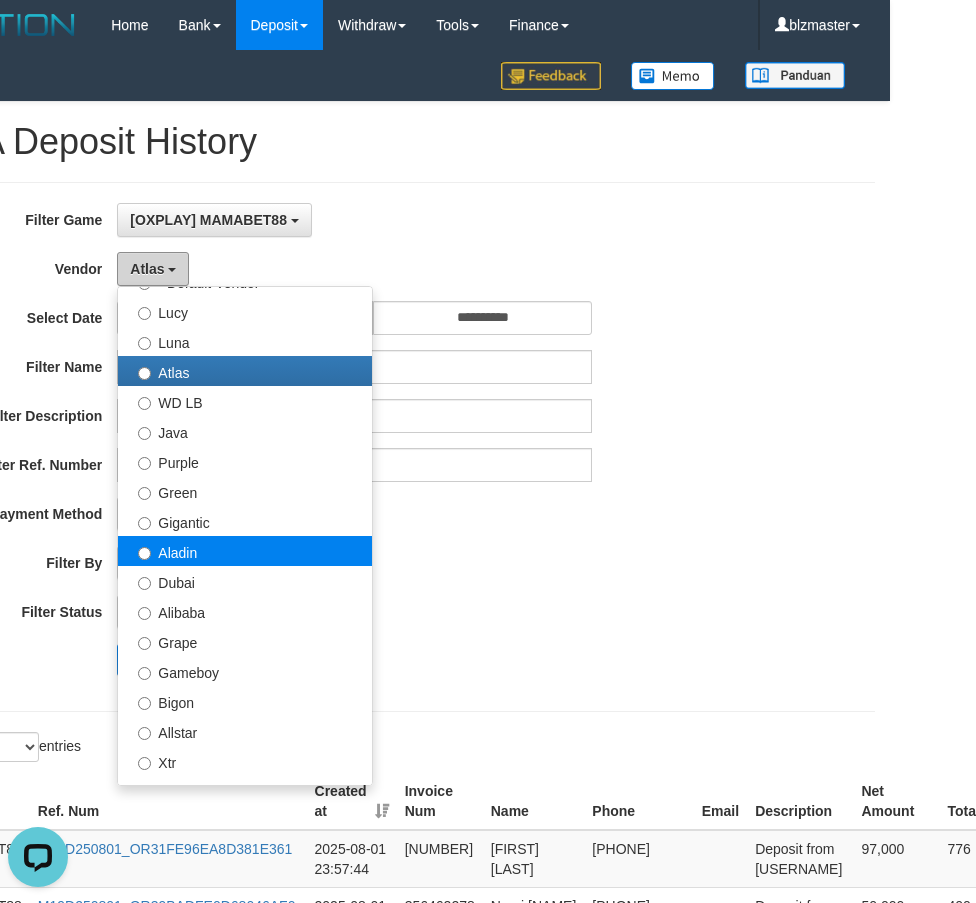 scroll, scrollTop: 100, scrollLeft: 0, axis: vertical 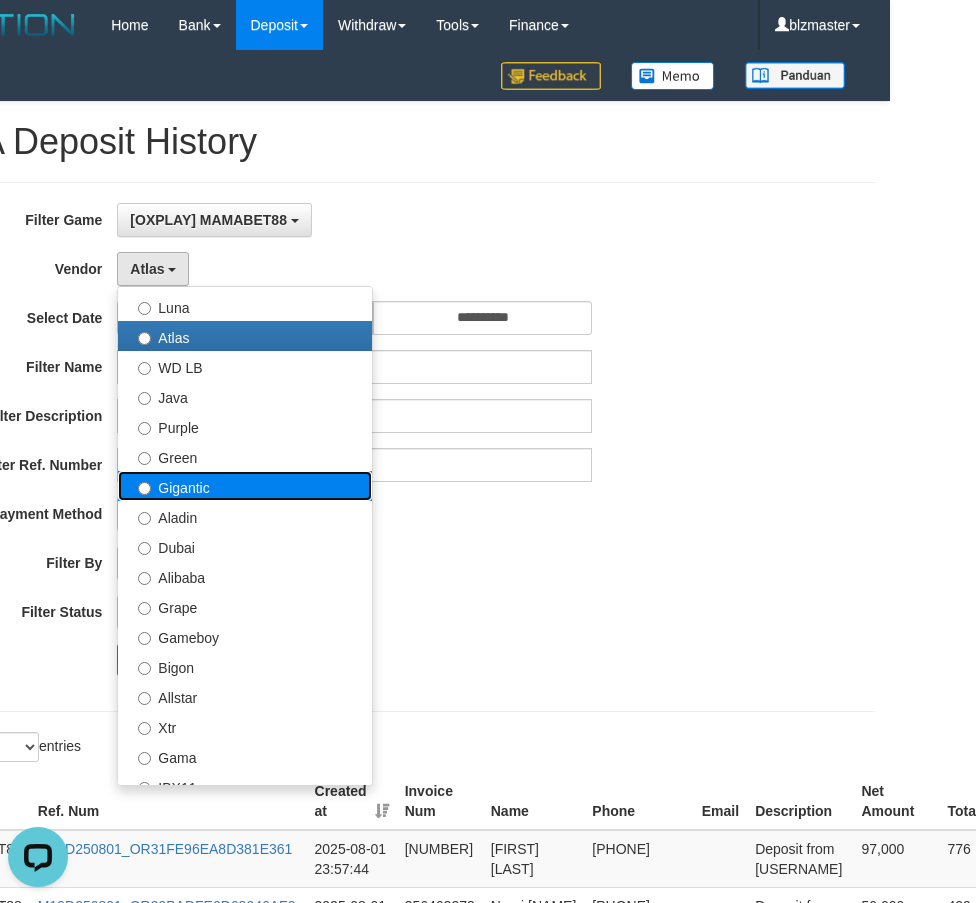 click on "Gigantic" at bounding box center [245, 486] 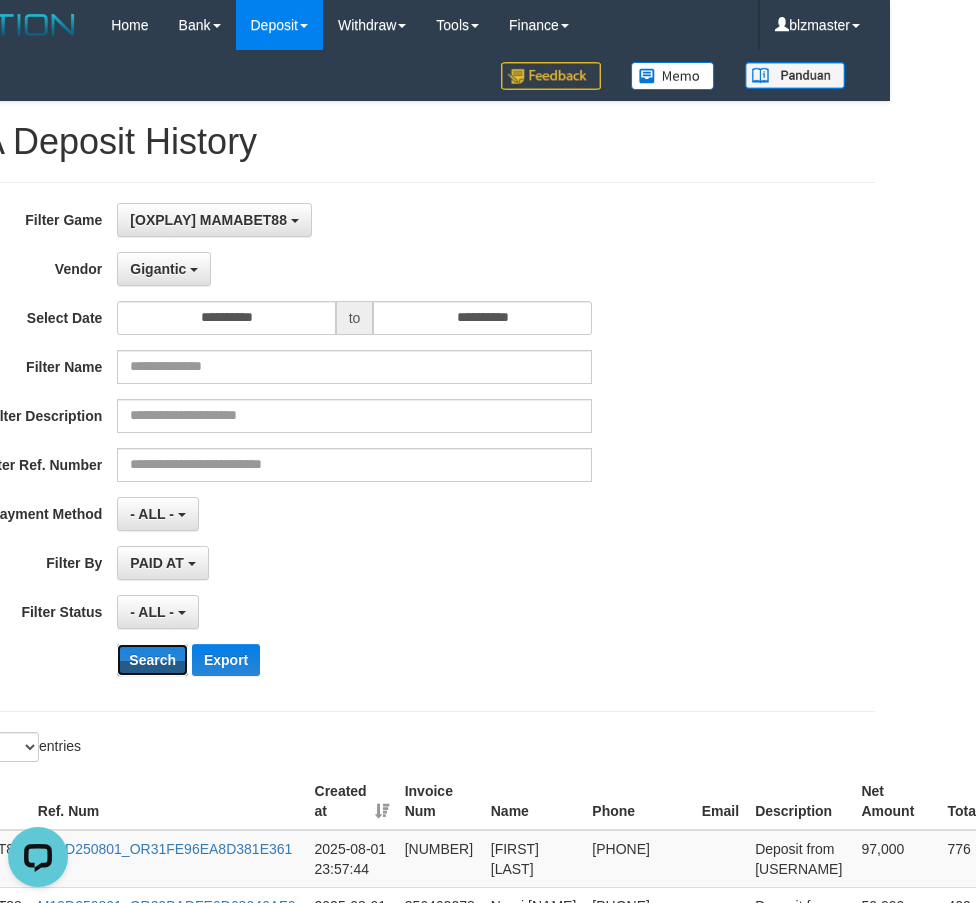 drag, startPoint x: 157, startPoint y: 659, endPoint x: 316, endPoint y: 667, distance: 159.20113 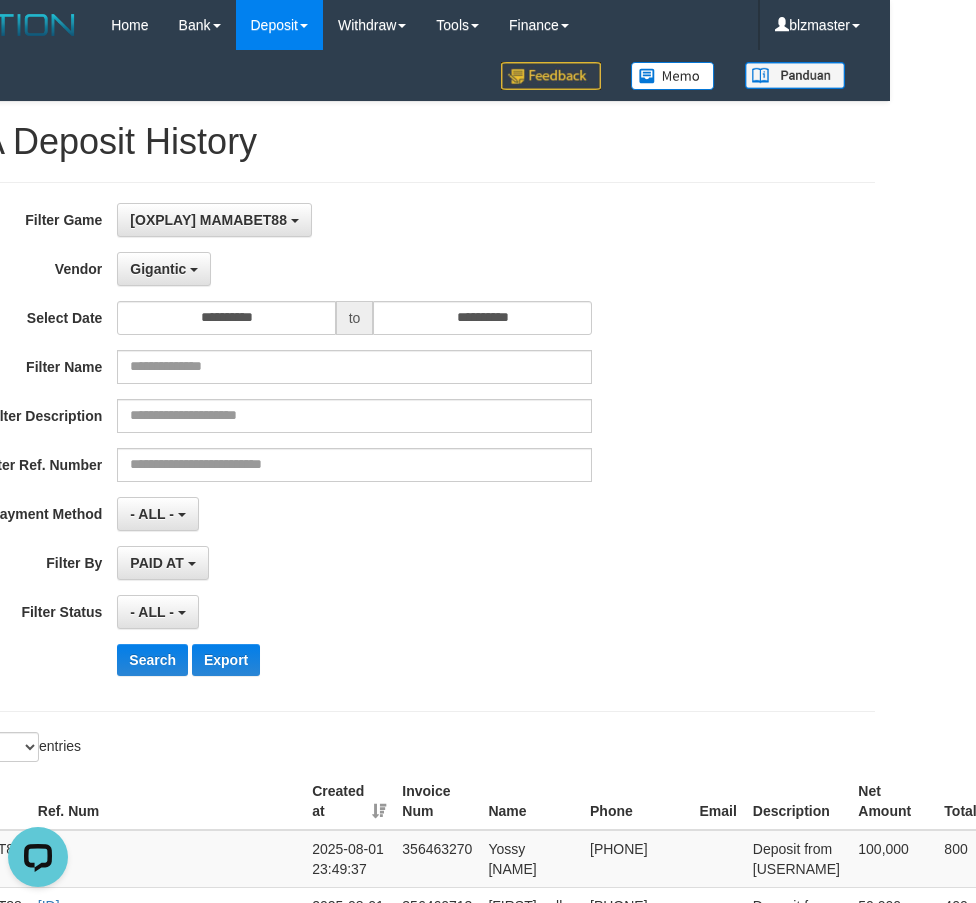 click on "Filter Ref. Number" at bounding box center (320, 465) 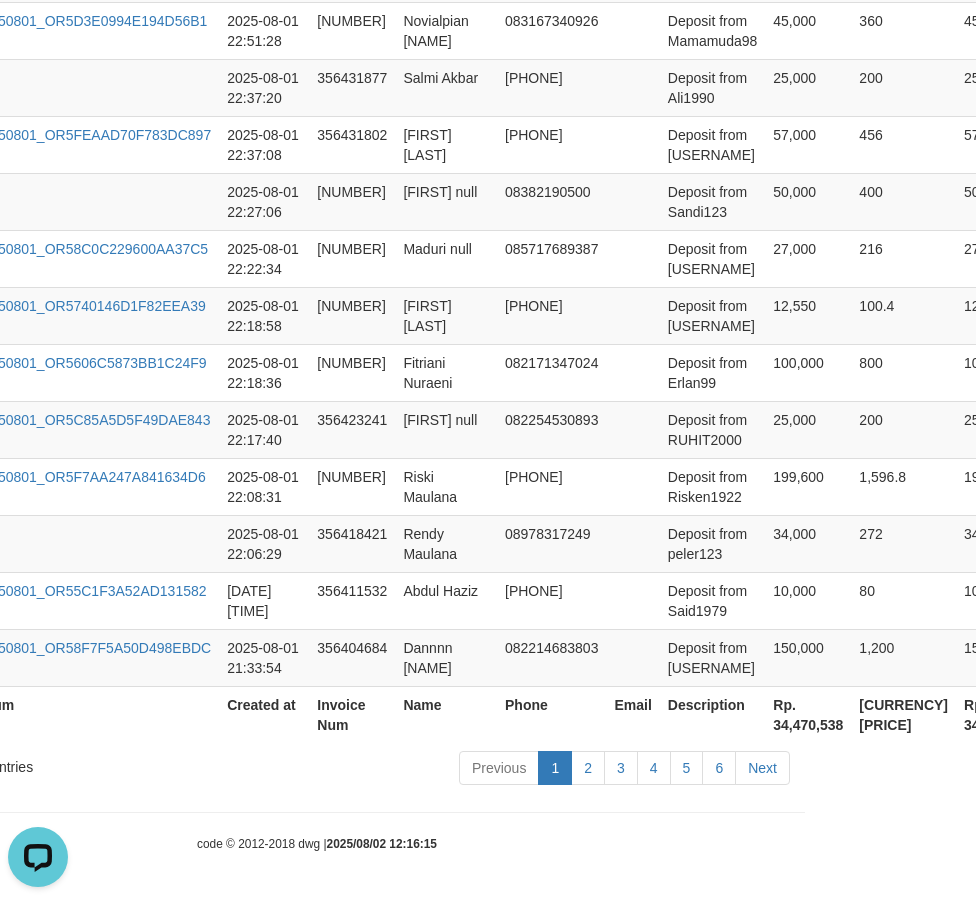 scroll, scrollTop: 1569, scrollLeft: 173, axis: both 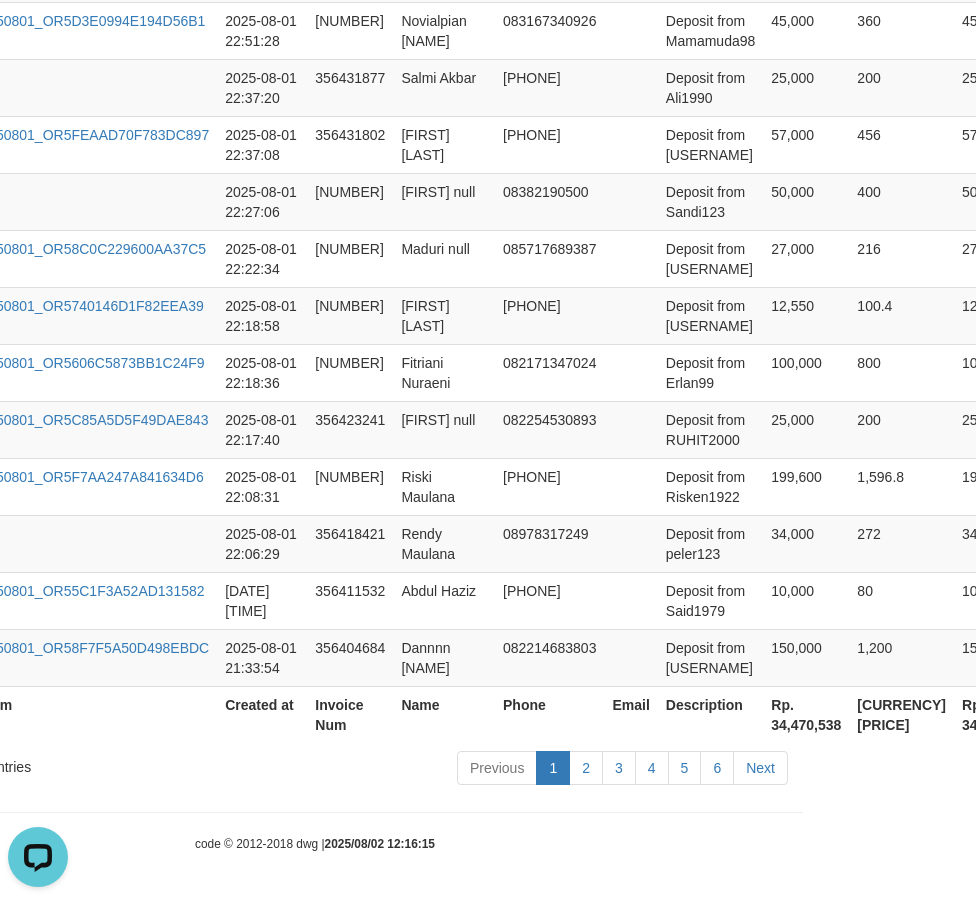 click on "Toggle navigation
Home
Bank
Account List
Load
By Website
Group
[OXPLAY]													MAMABET88
Mutasi Bank
Search
Sync
Note Mutasi
Deposit
DPS Fetch
DPS List
History
PGA History
Note DPS -" at bounding box center [315, -333] 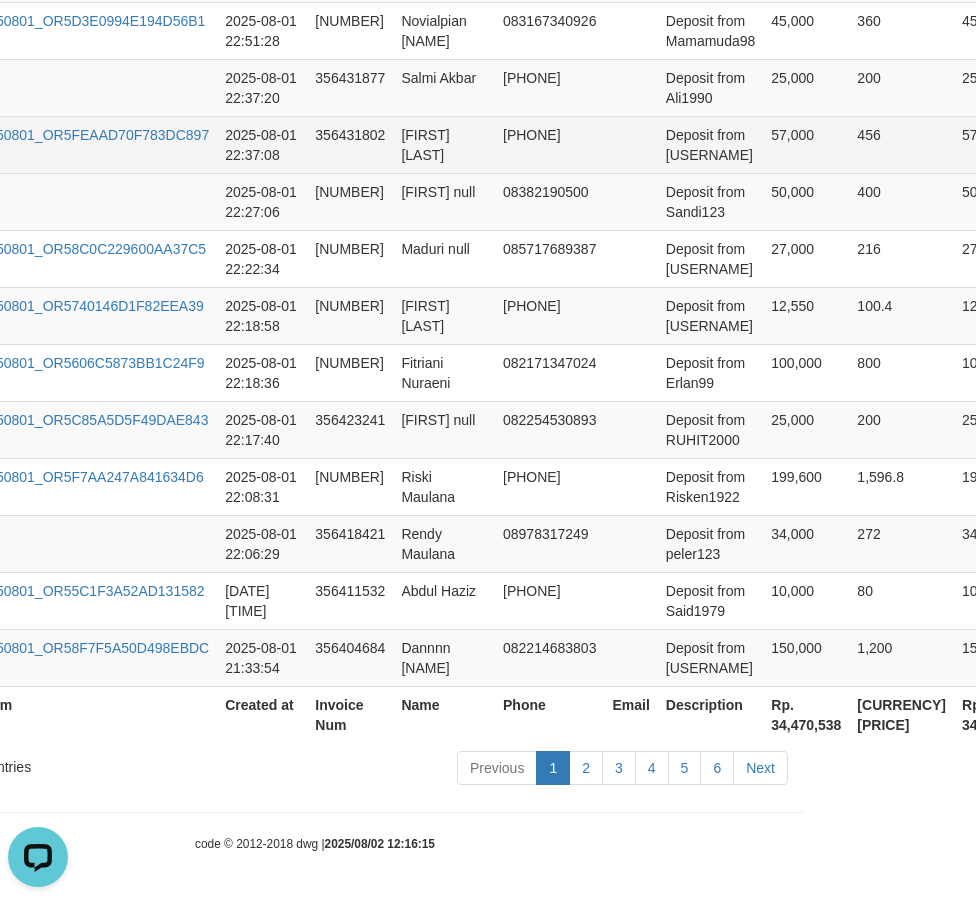 scroll, scrollTop: 0, scrollLeft: 173, axis: horizontal 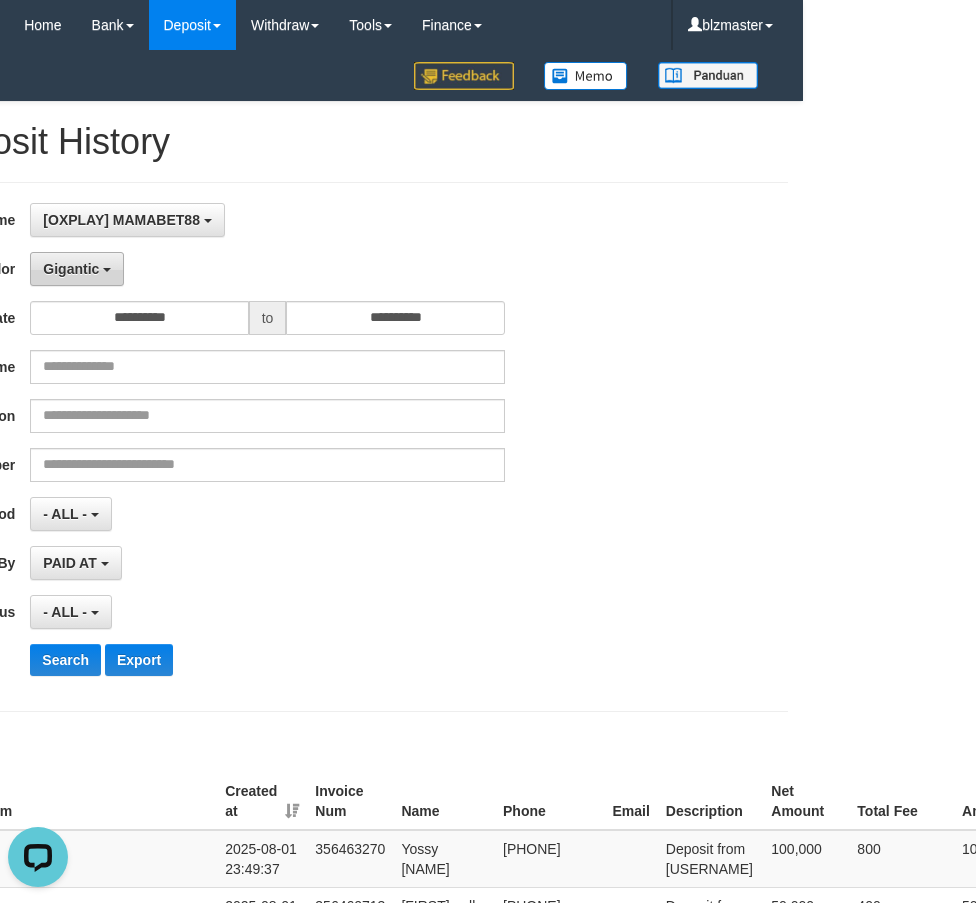 click on "Gigantic" at bounding box center [71, 269] 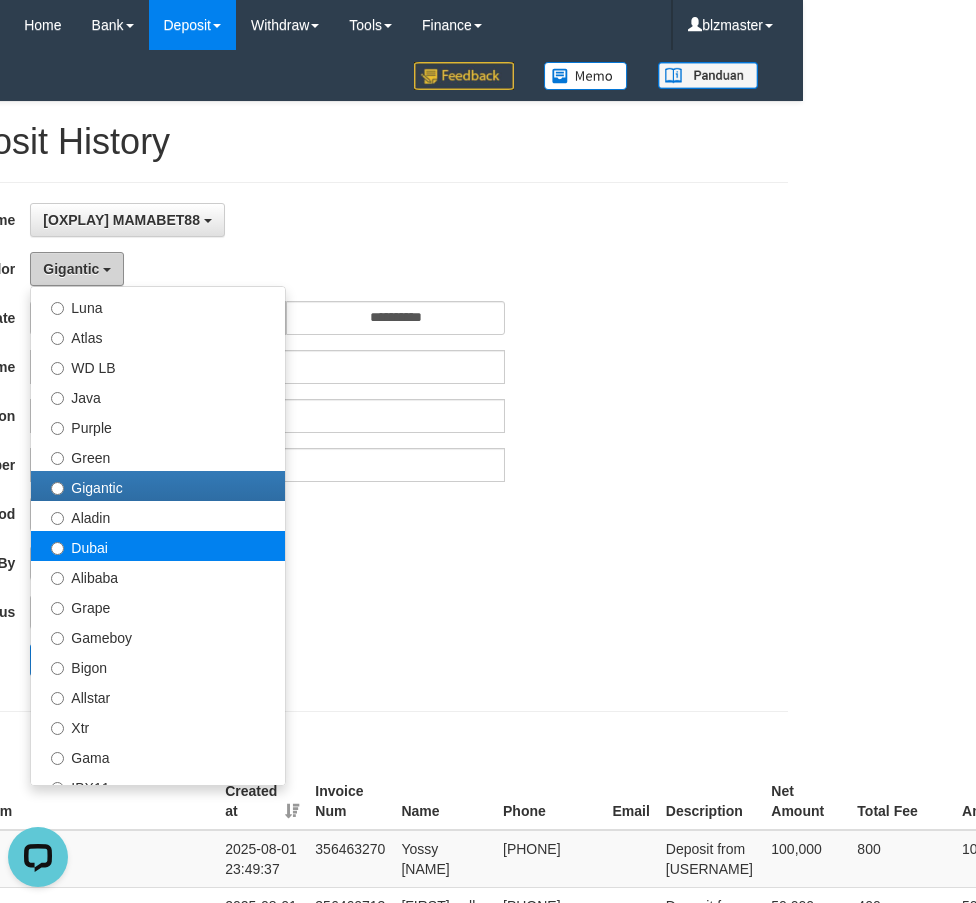 scroll, scrollTop: 200, scrollLeft: 0, axis: vertical 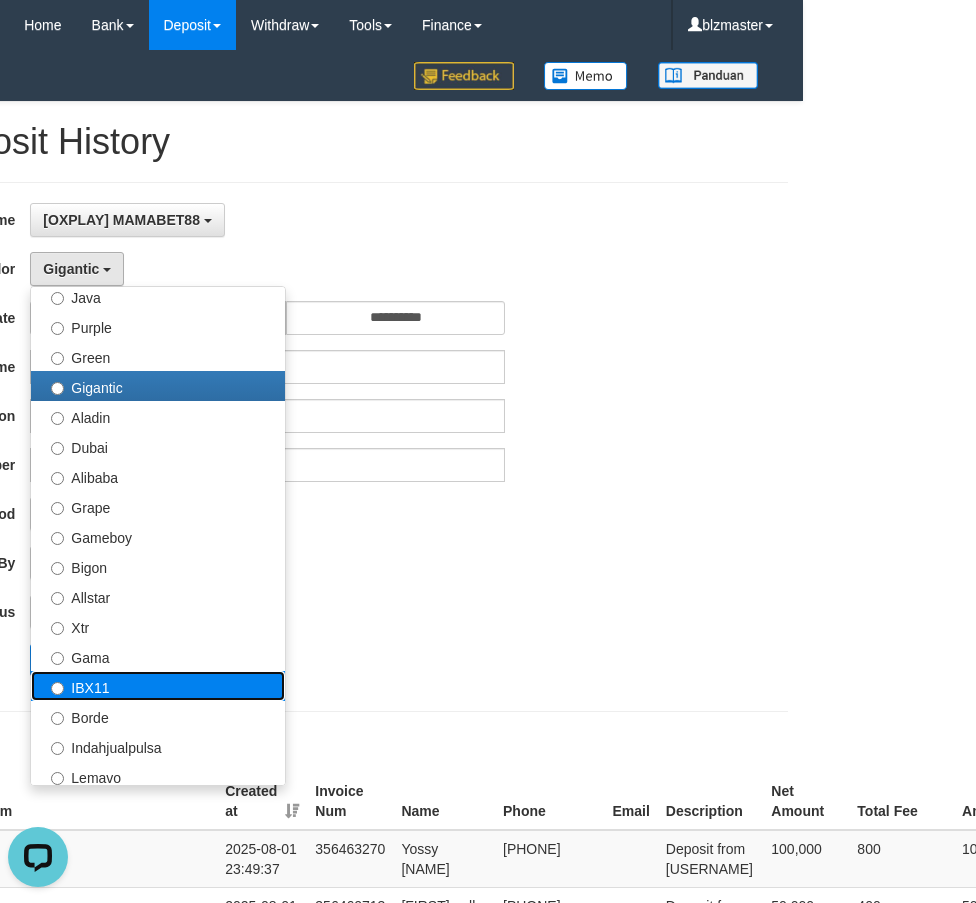 click on "IBX11" at bounding box center (158, 686) 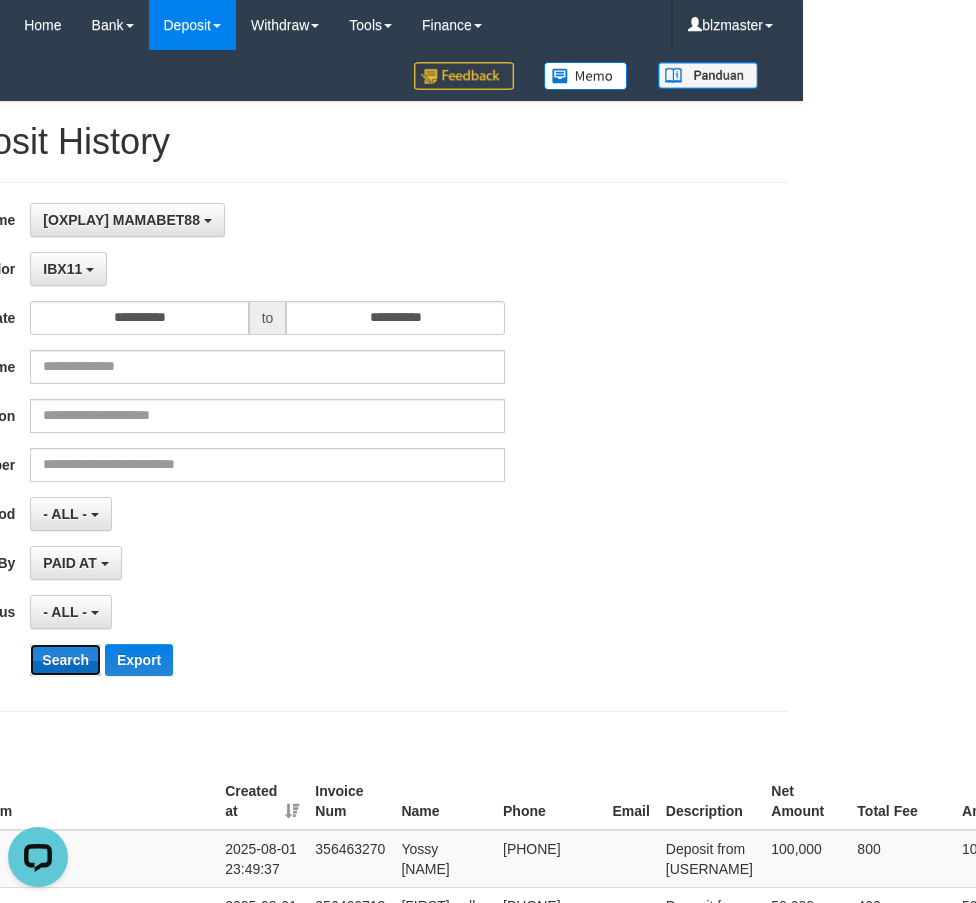 click on "Search" at bounding box center (65, 660) 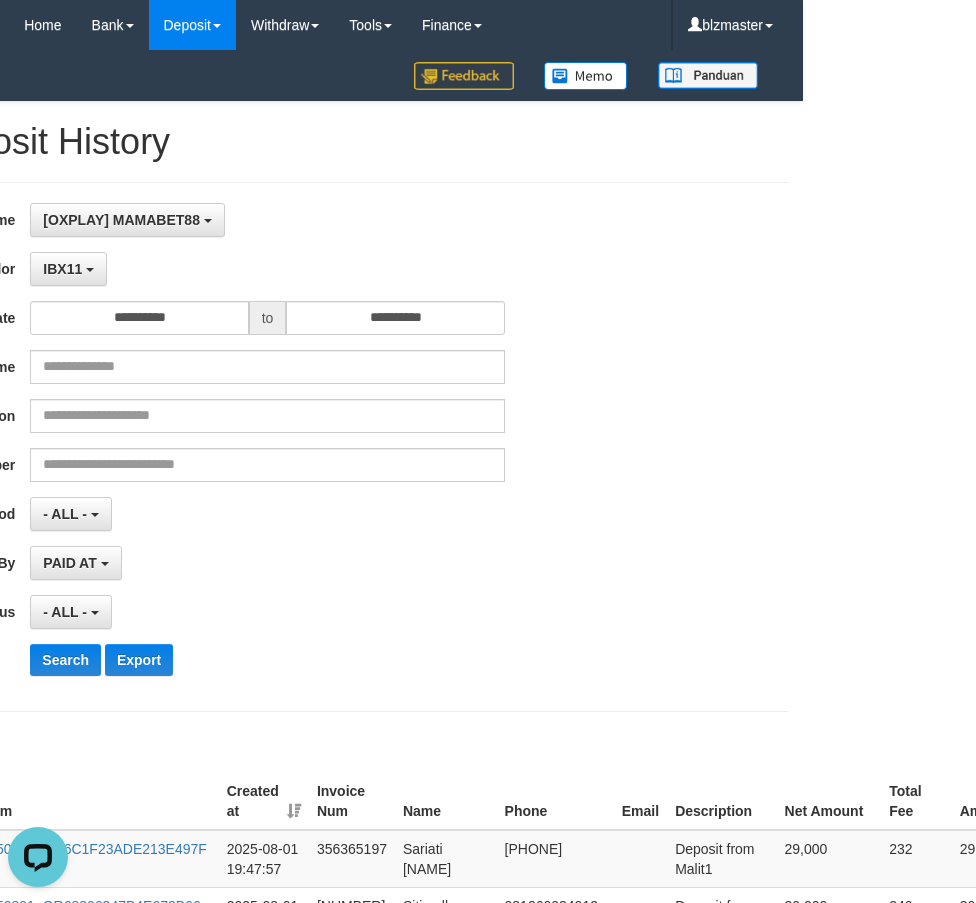 click on "**********" at bounding box center [315, 447] 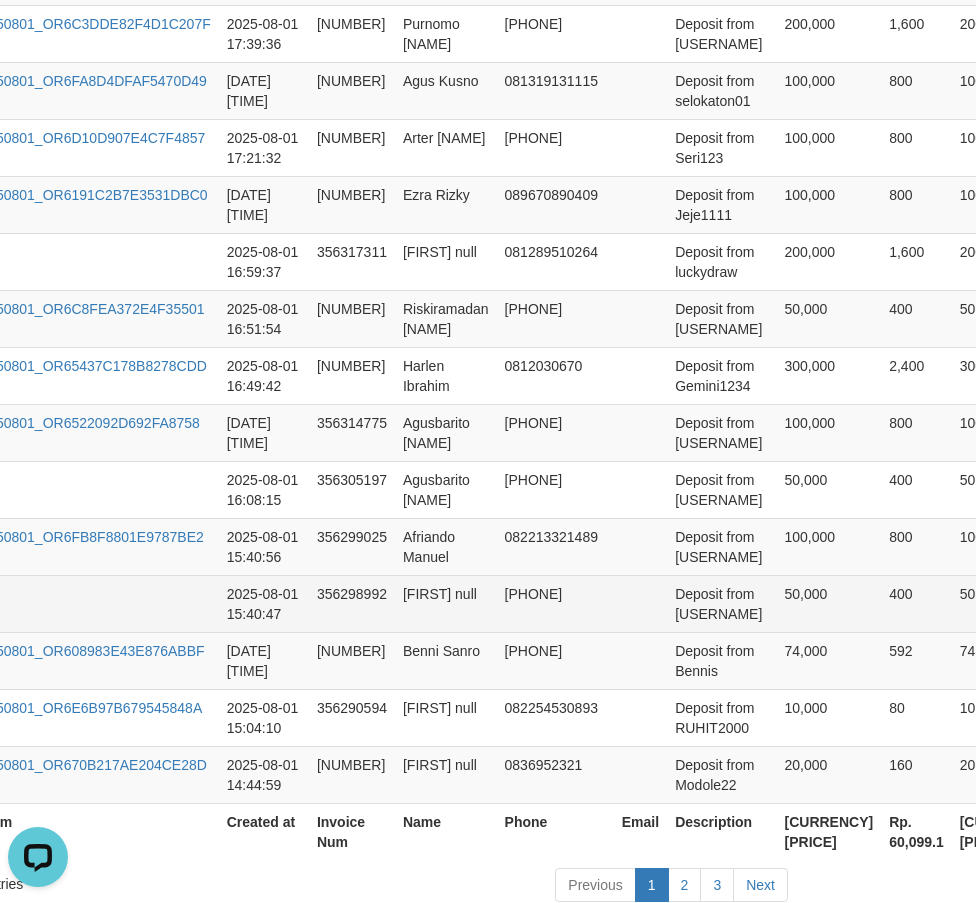 scroll, scrollTop: 1569, scrollLeft: 173, axis: both 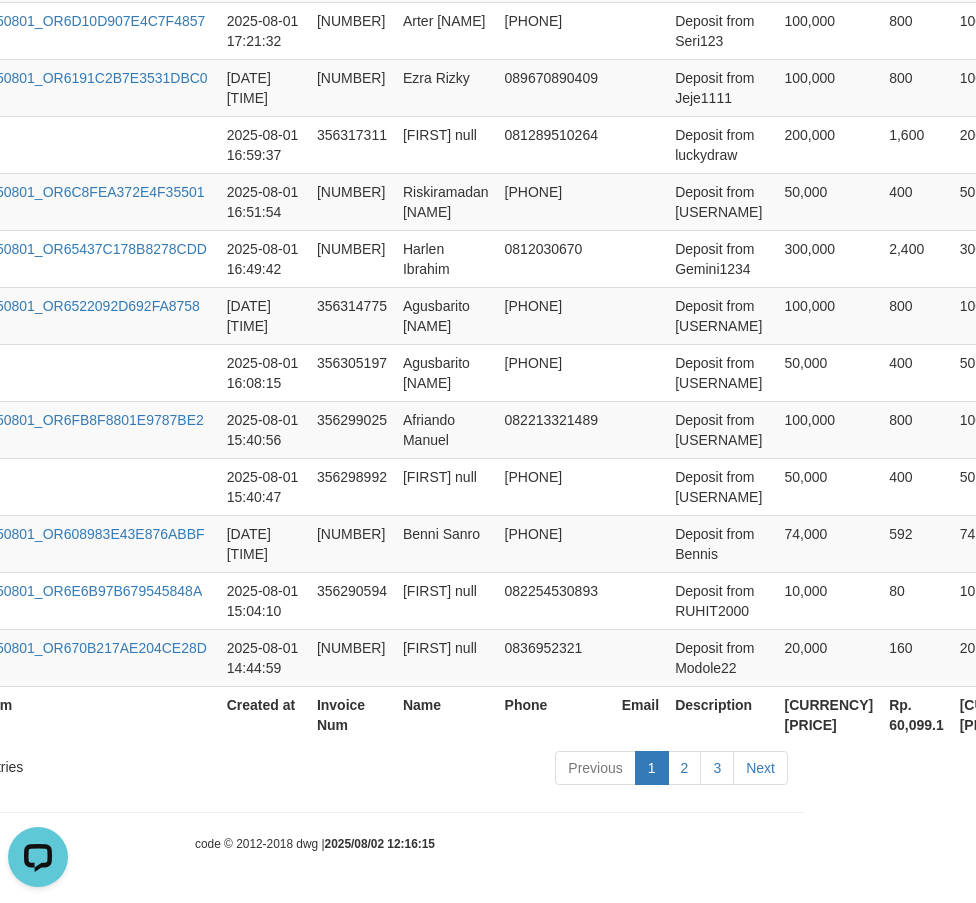 click on "Toggle navigation
Home
Bank
Account List
Load
By Website
Group
[OXPLAY]													MAMABET88
Mutasi Bank
Search
Sync
Note Mutasi
Deposit
DPS Fetch
DPS List
History
PGA History
Note DPS -" at bounding box center (315, -333) 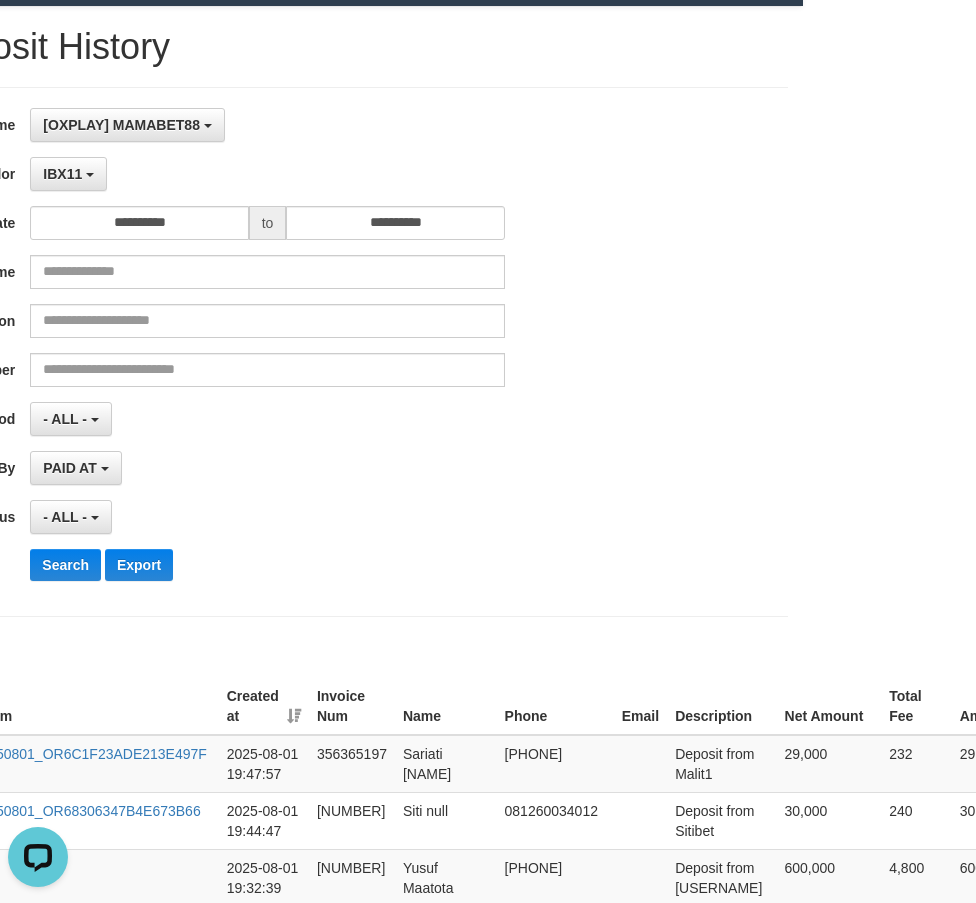 scroll, scrollTop: 0, scrollLeft: 173, axis: horizontal 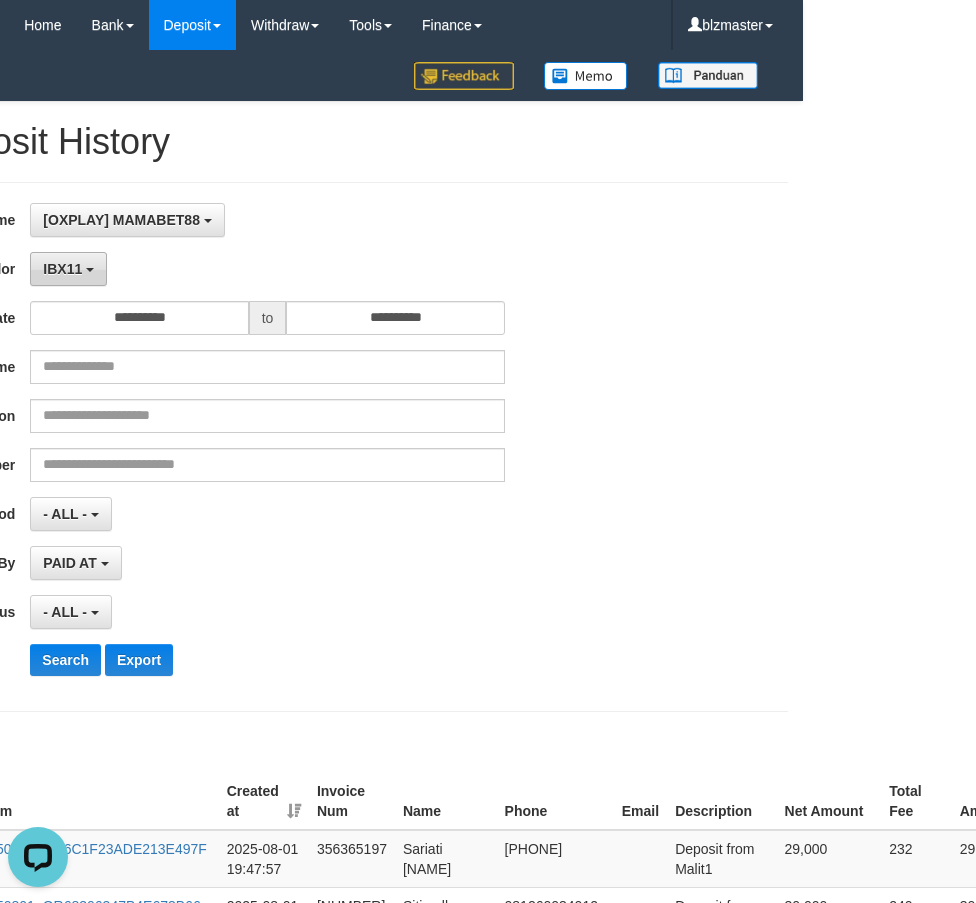 click on "IBX11" at bounding box center [68, 269] 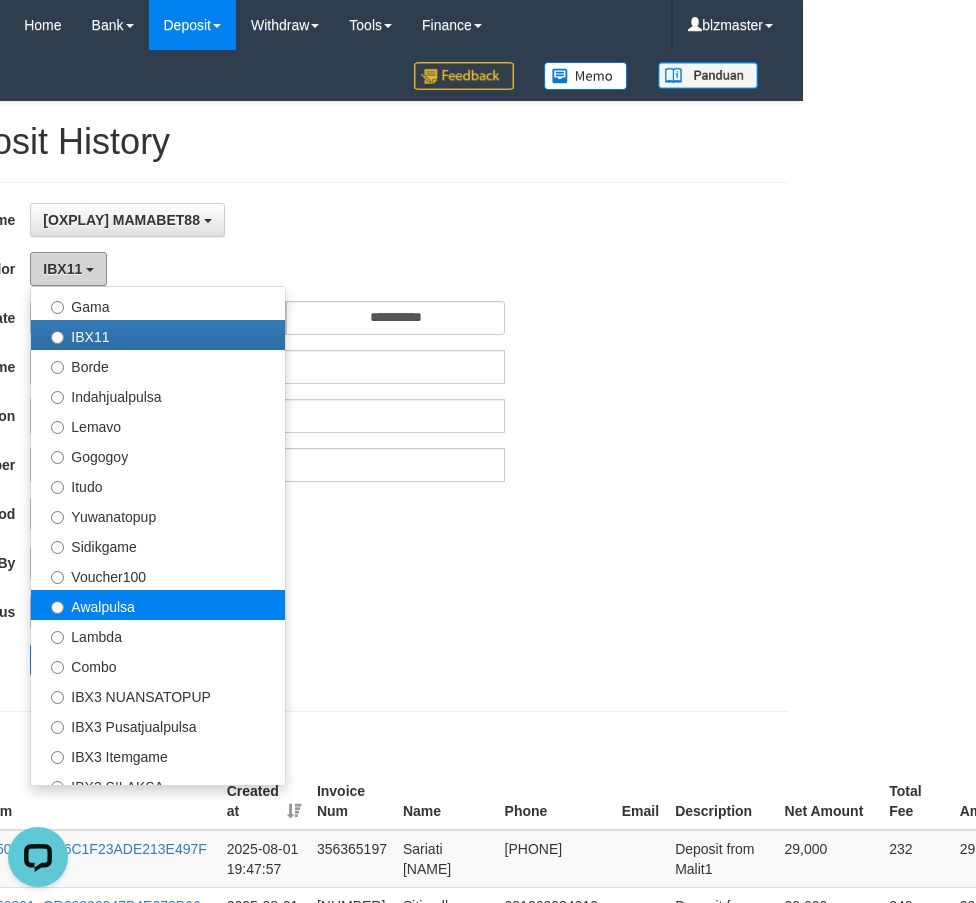 scroll, scrollTop: 600, scrollLeft: 0, axis: vertical 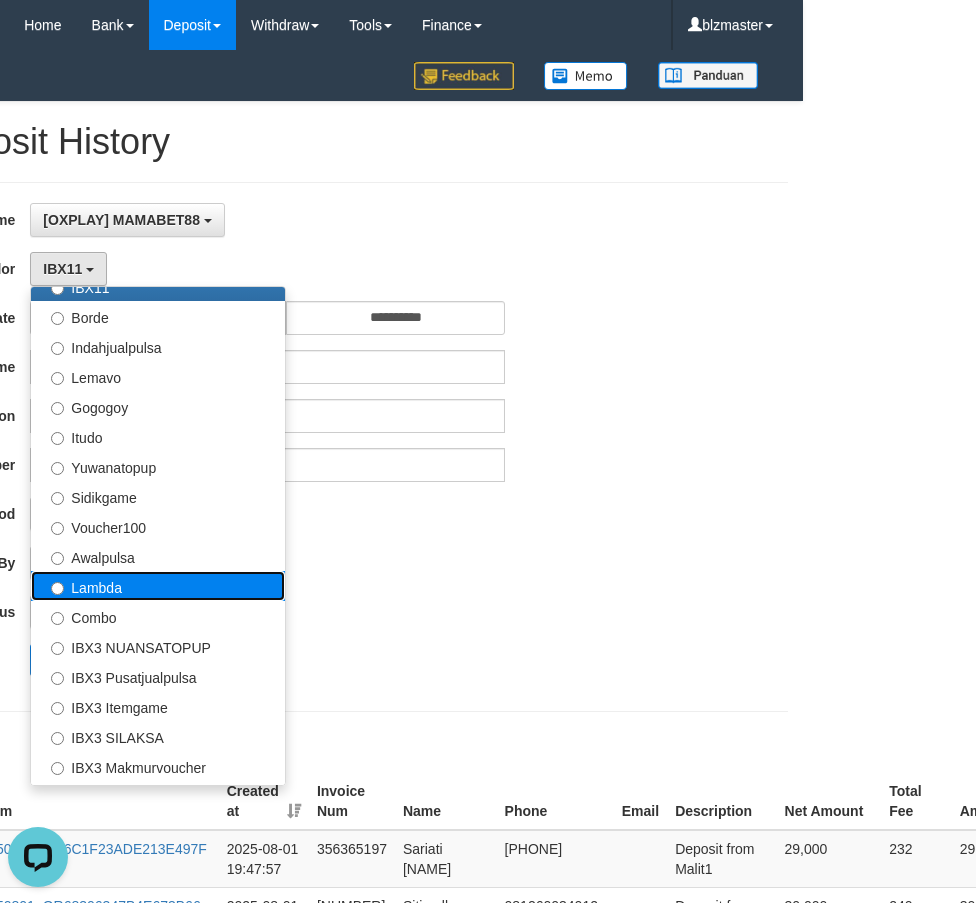 click on "Lambda" at bounding box center (158, 586) 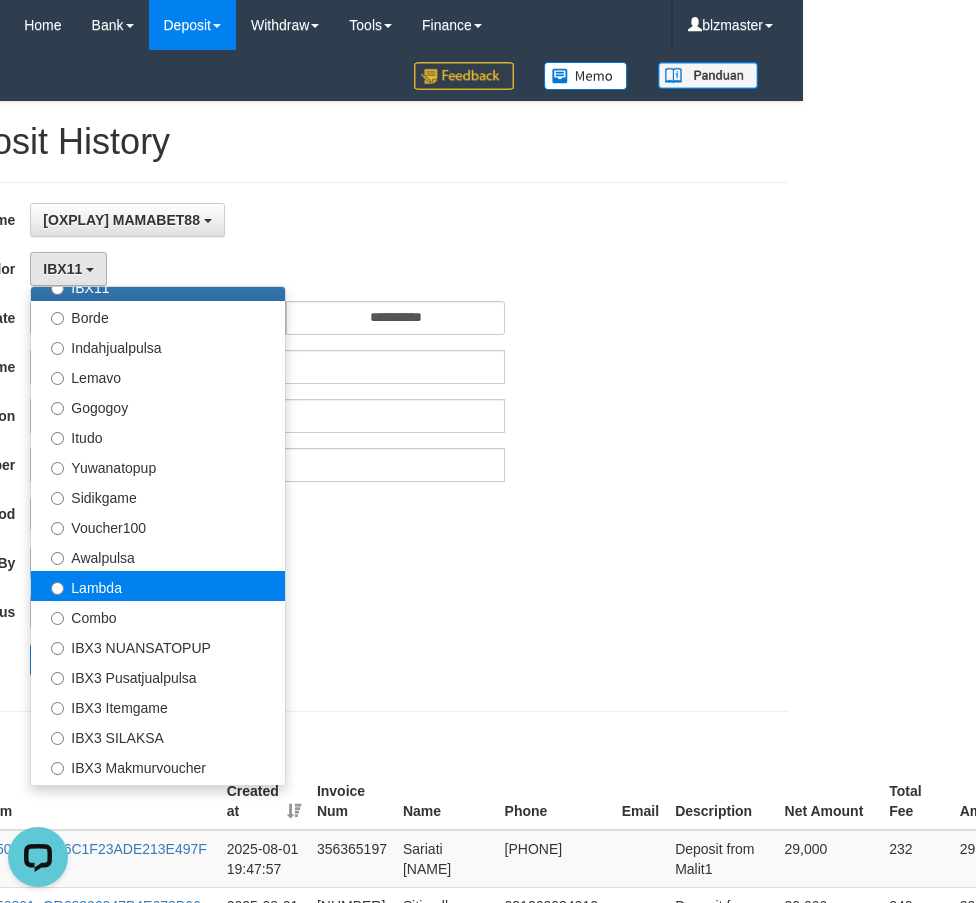 select on "**********" 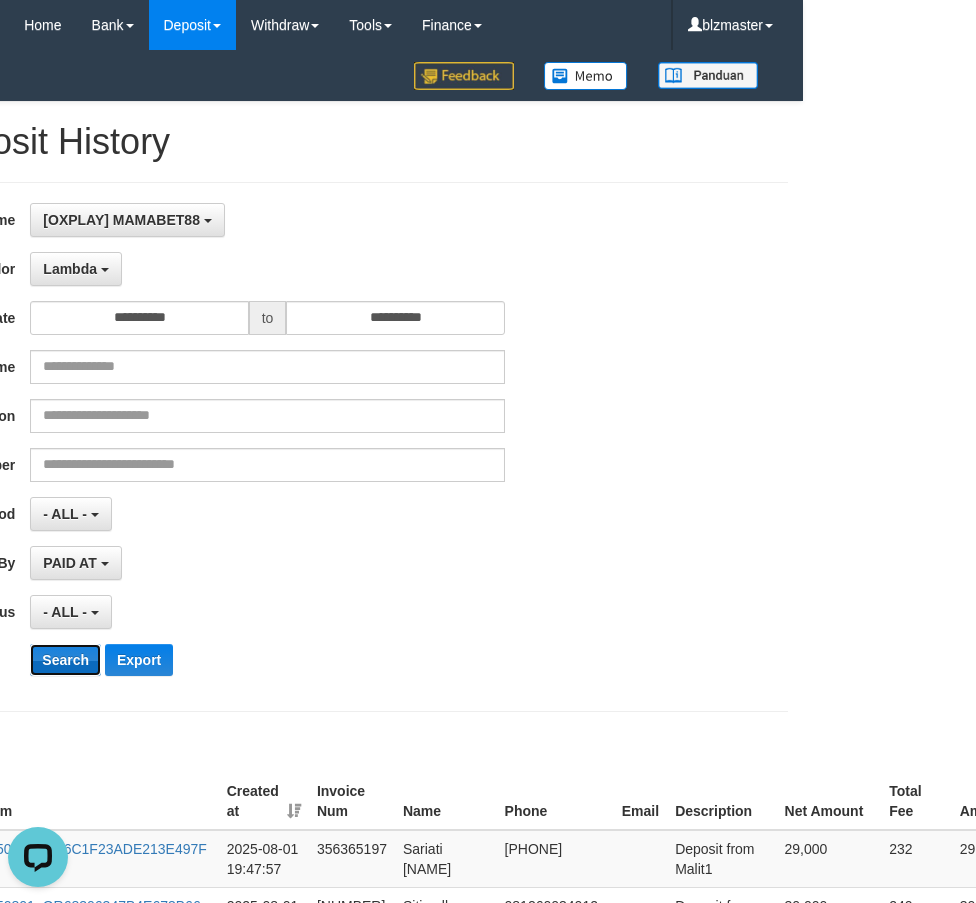 click on "Search" at bounding box center (65, 660) 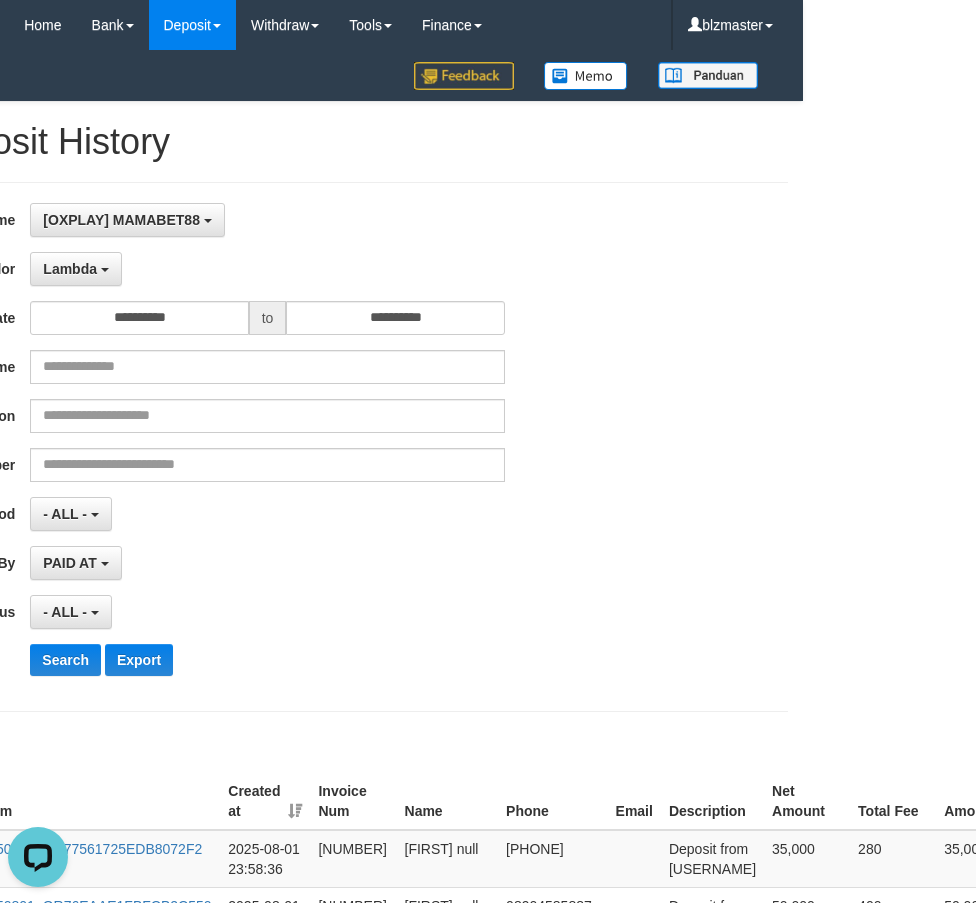 click on "Toggle navigation
Home
Bank
Account List
Load
By Website
Group
[OXPLAY]													MAMABET88
Mutasi Bank
Search
Sync
Note Mutasi
Deposit
DPS Fetch
DPS List
History
PGA History
Note DPS -" at bounding box center (315, 1236) 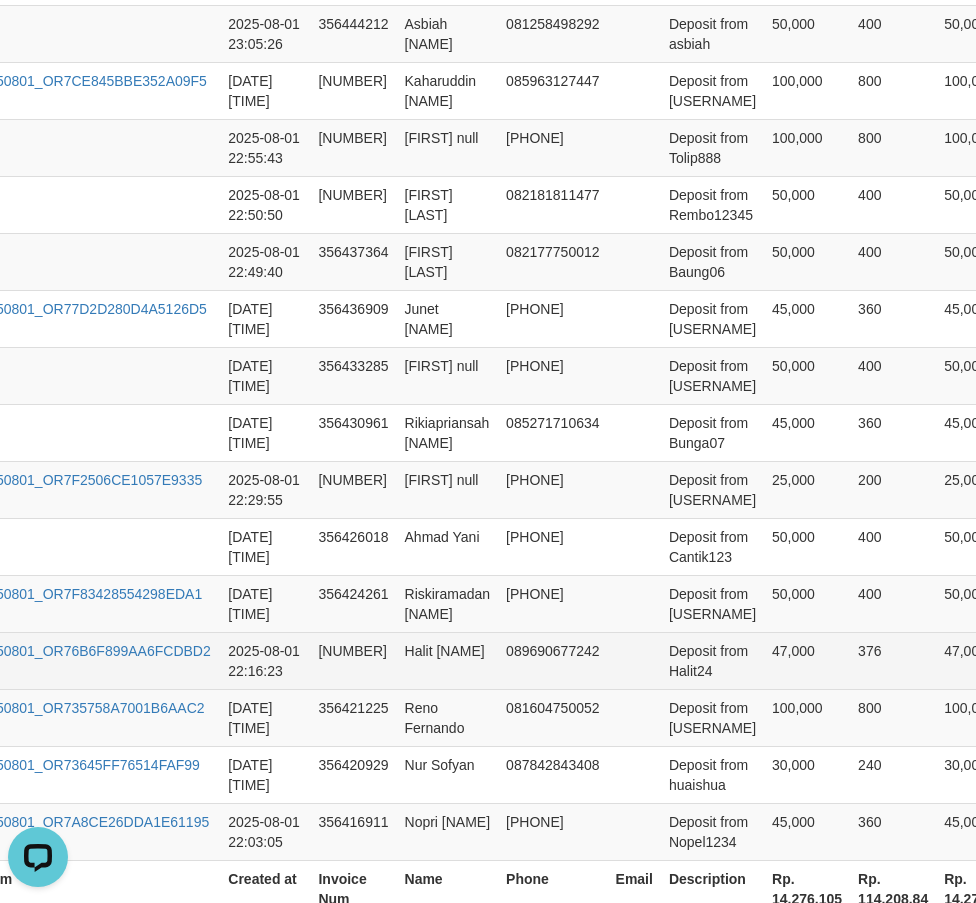 scroll, scrollTop: 1569, scrollLeft: 173, axis: both 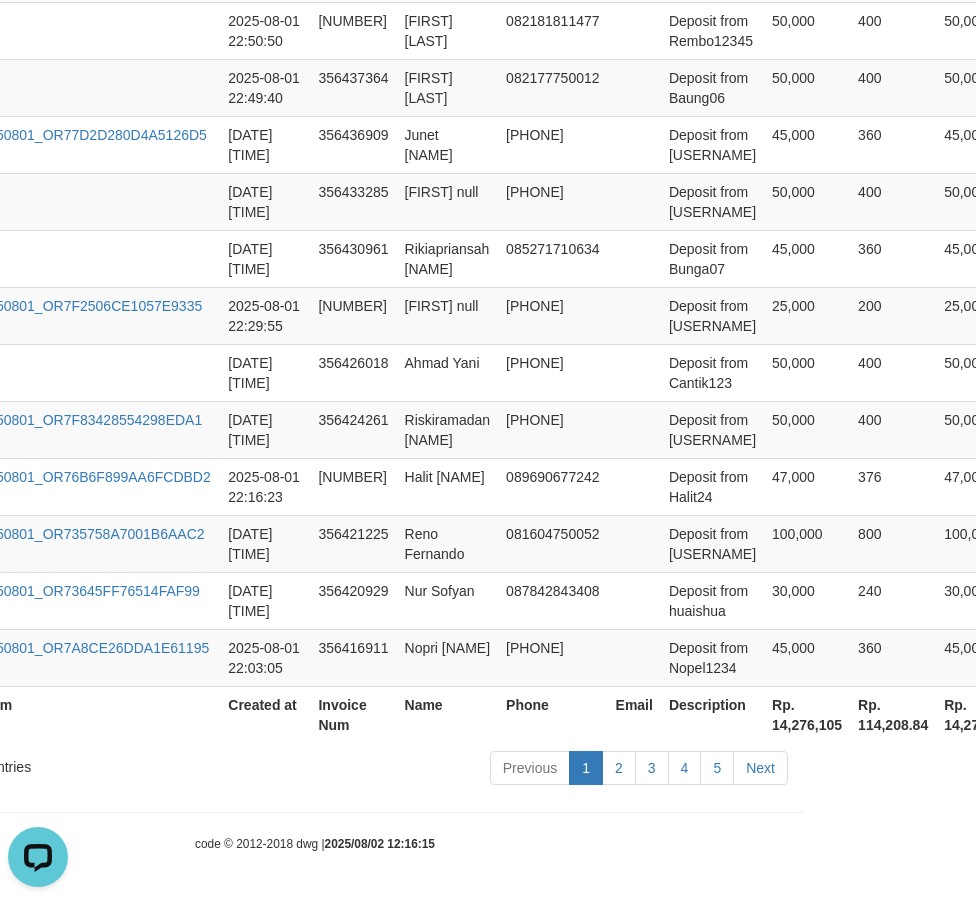 click on "Toggle navigation
Home
Bank
Account List
Load
By Website
Group
[OXPLAY]													MAMABET88
Mutasi Bank
Search
Sync
Note Mutasi
Deposit
DPS Fetch
DPS List
History
PGA History
Note DPS -" at bounding box center [315, -333] 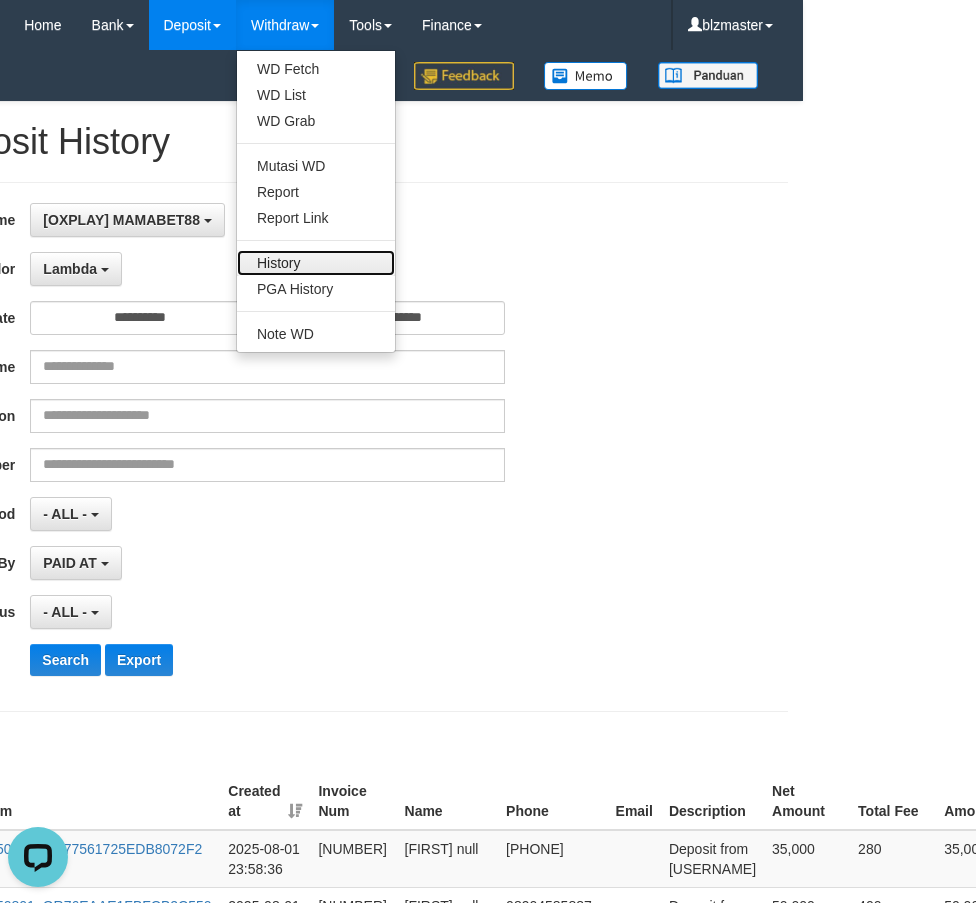 click on "History" at bounding box center [316, 263] 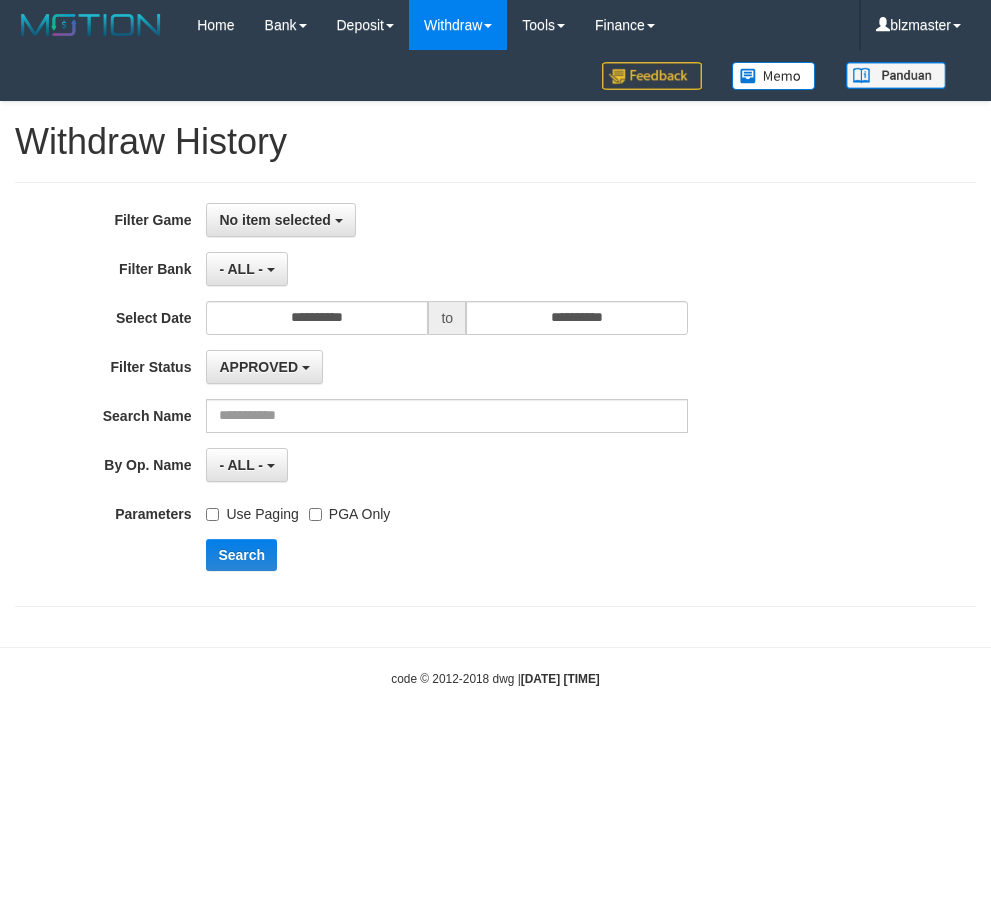 scroll, scrollTop: 0, scrollLeft: 0, axis: both 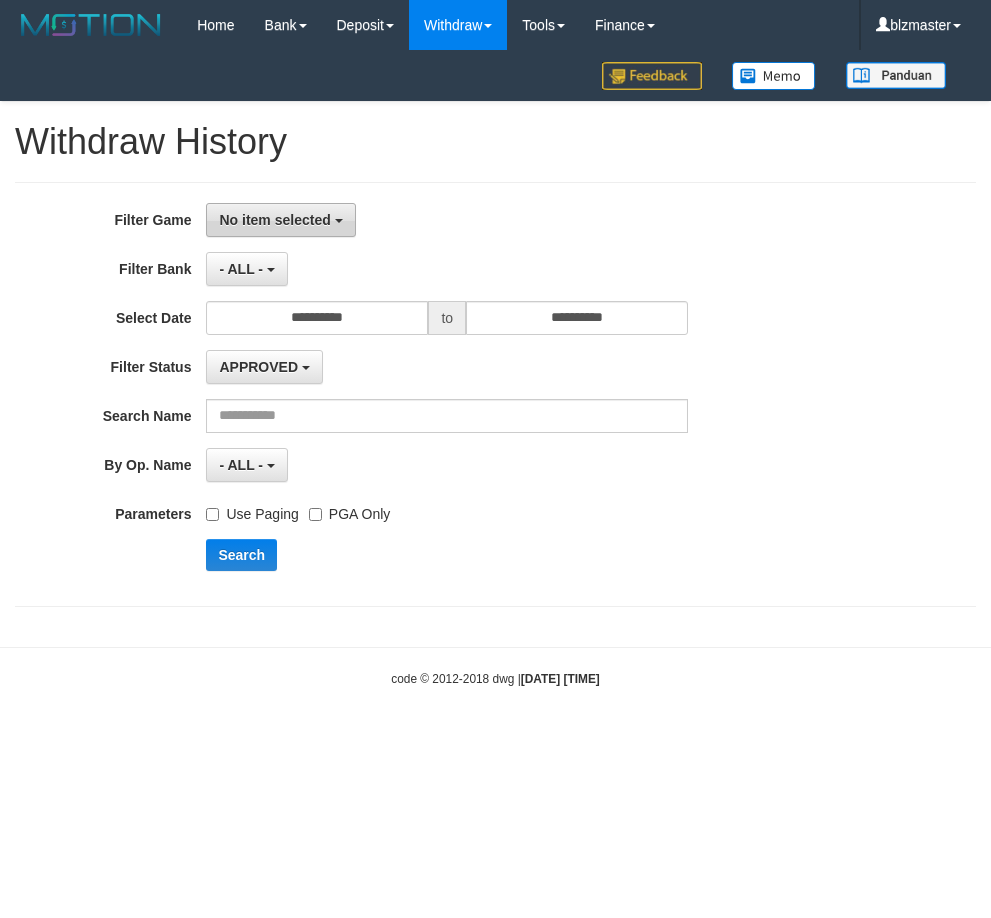 click on "No item selected" at bounding box center (274, 220) 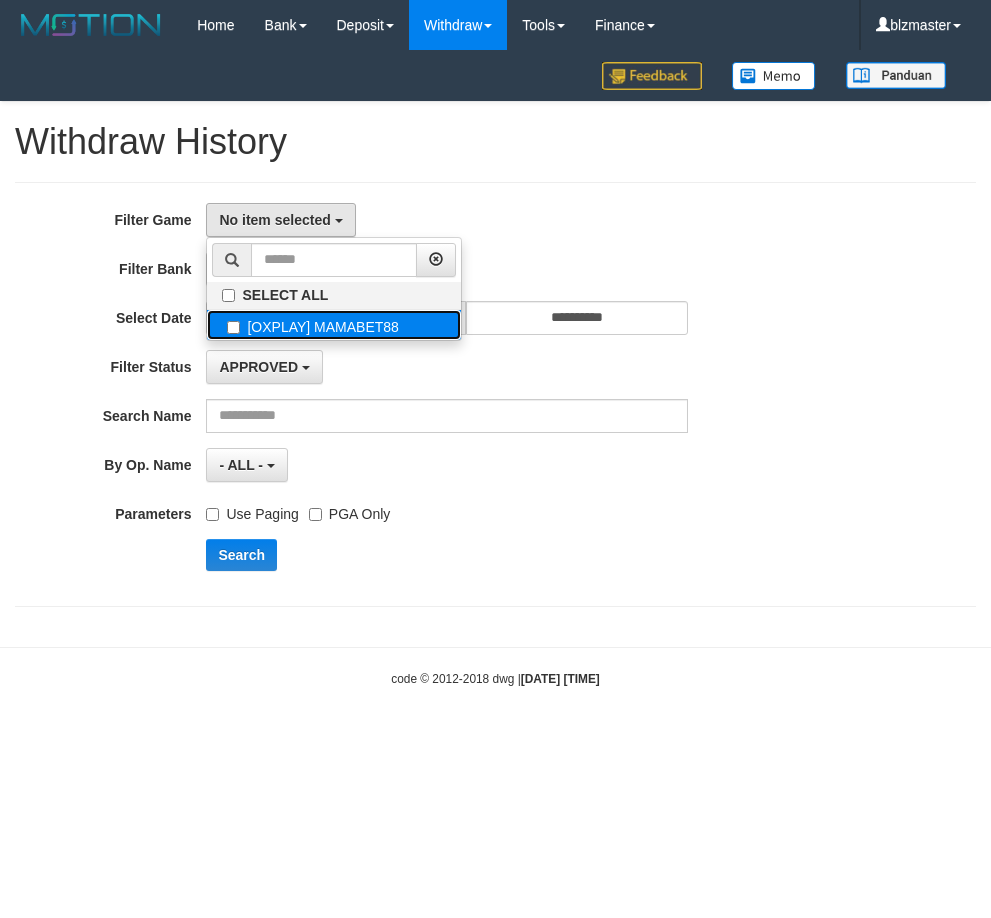 click on "[OXPLAY] MAMABET88" at bounding box center [334, 325] 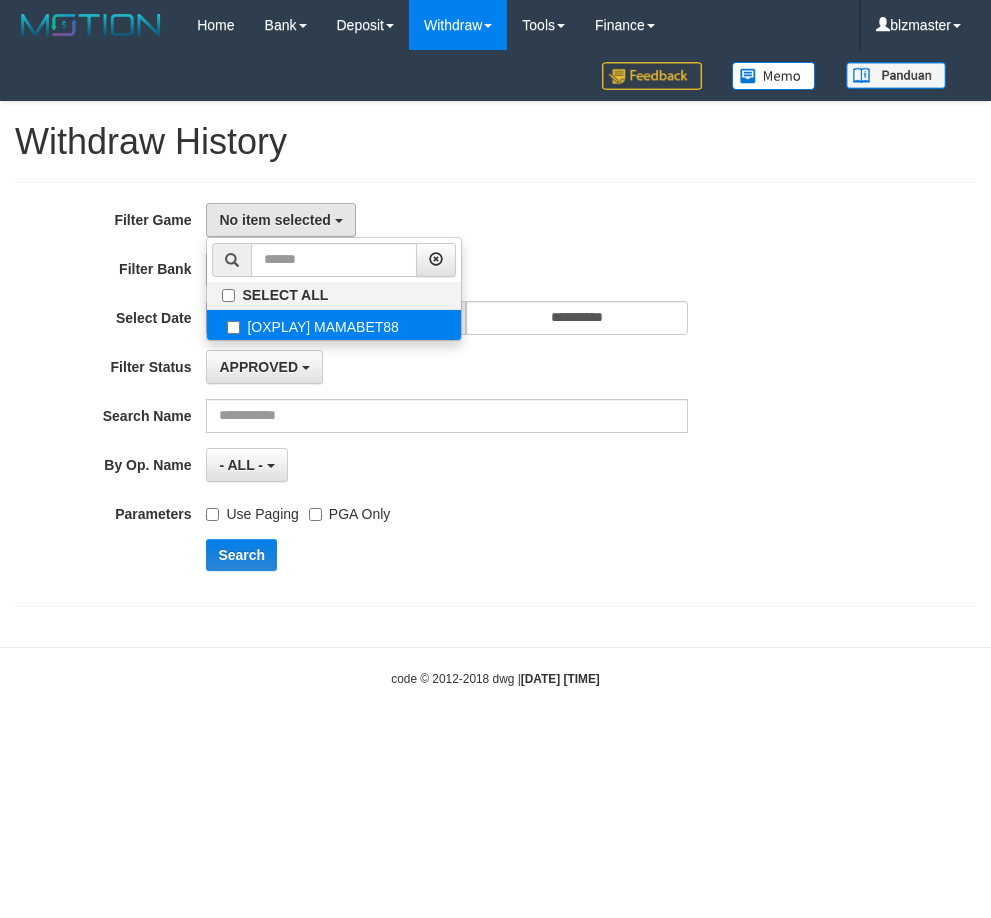 select on "****" 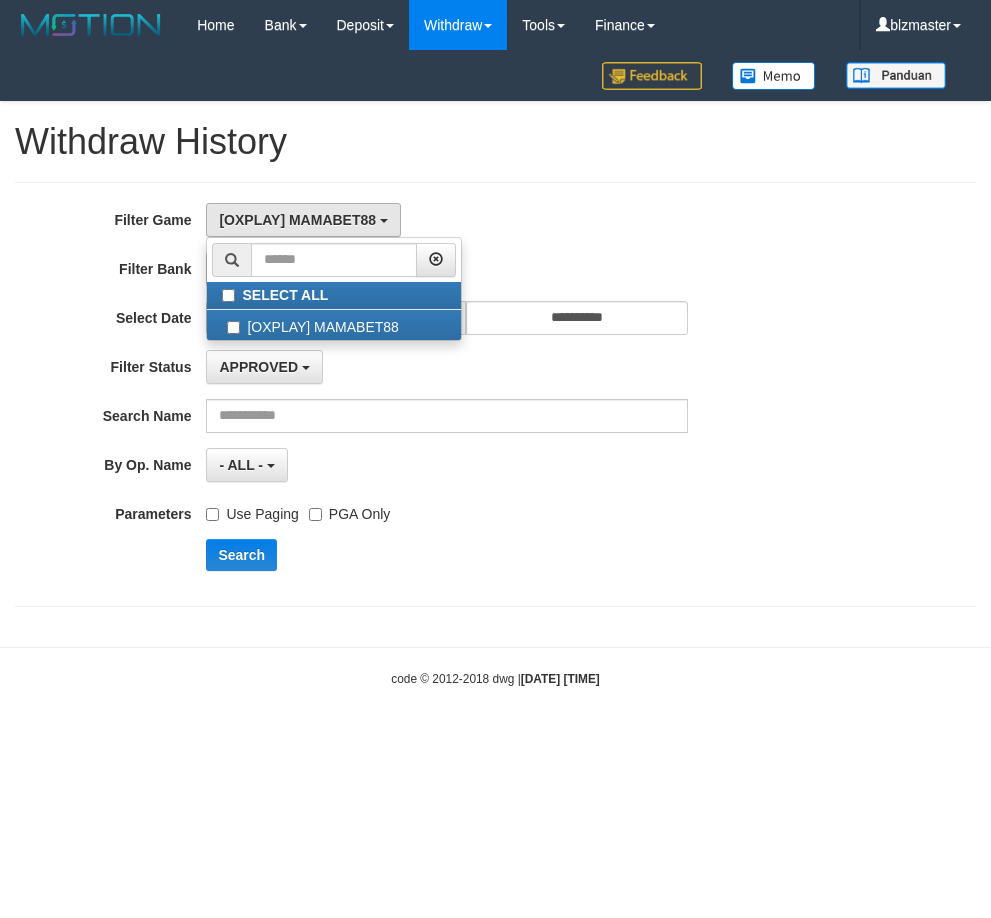 click on "Search" at bounding box center [515, 555] 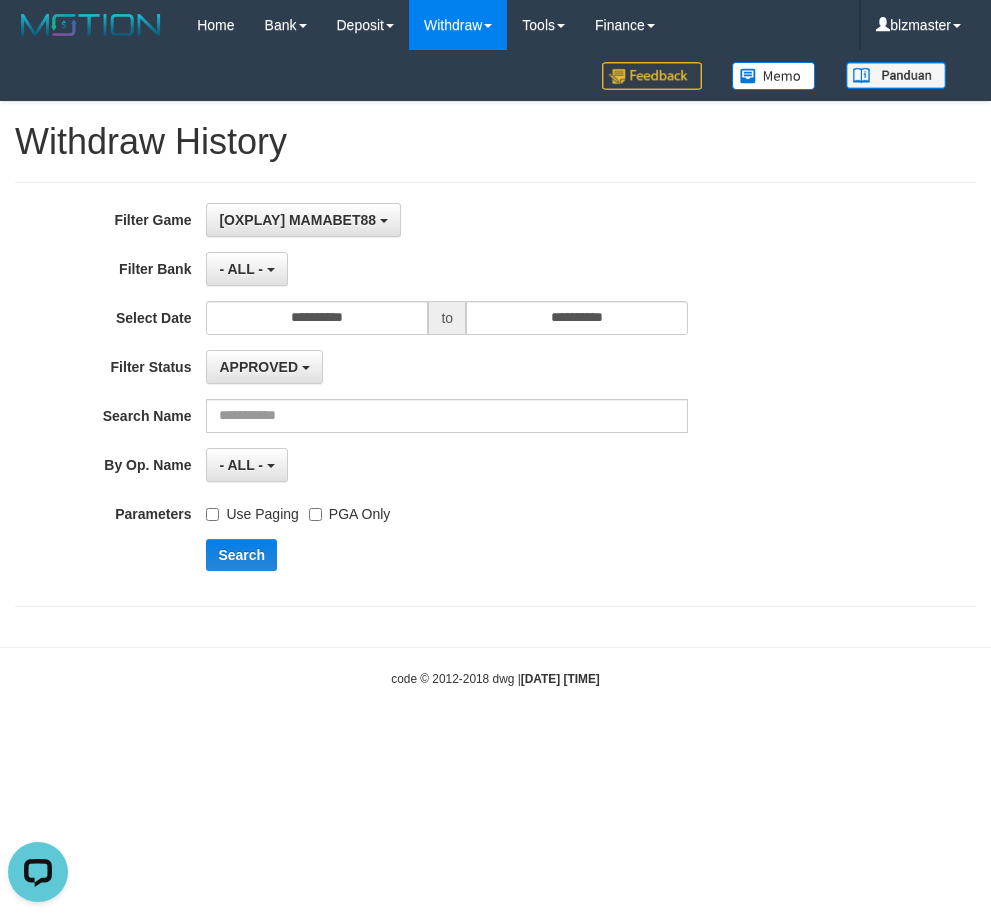 scroll, scrollTop: 0, scrollLeft: 0, axis: both 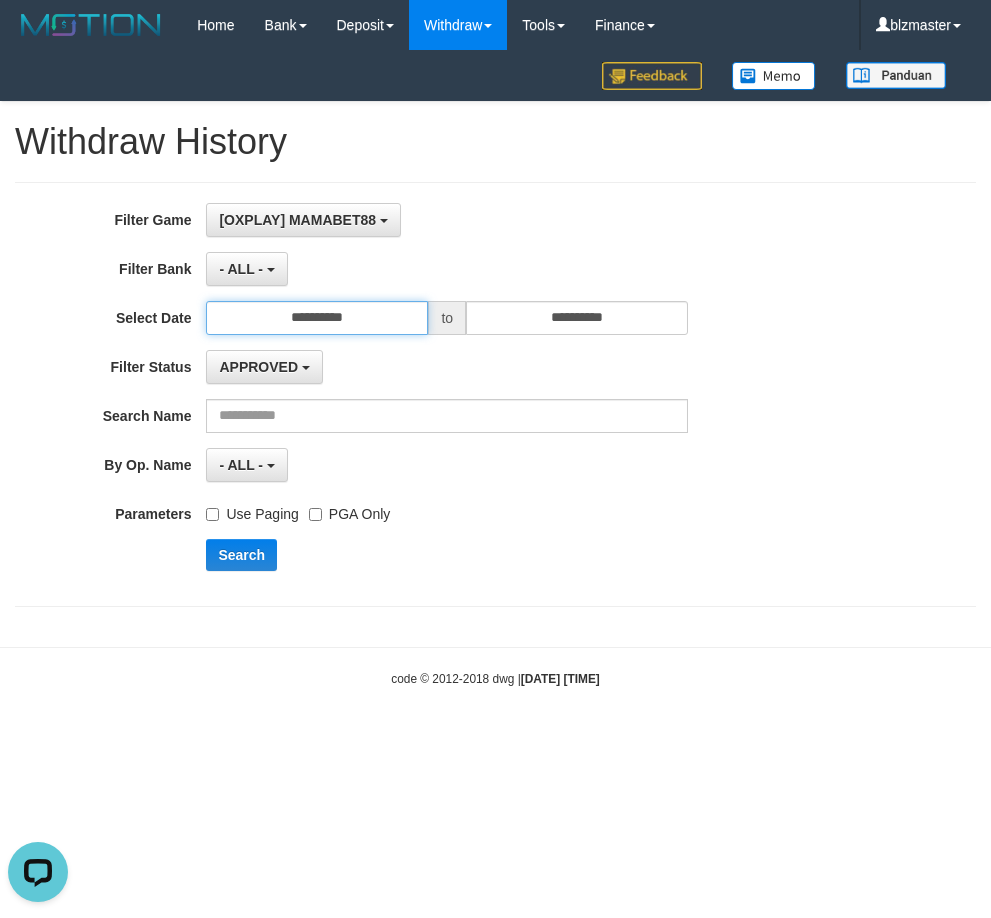 click on "**********" at bounding box center [317, 318] 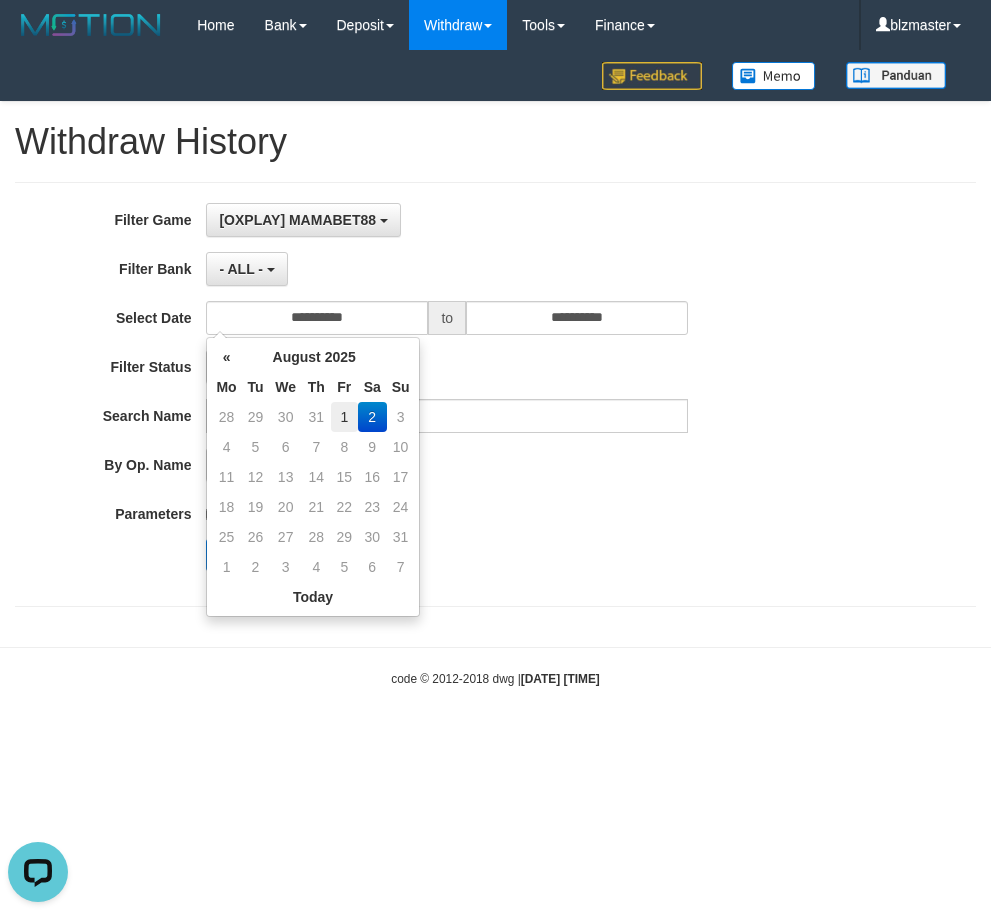 click on "1" at bounding box center (344, 417) 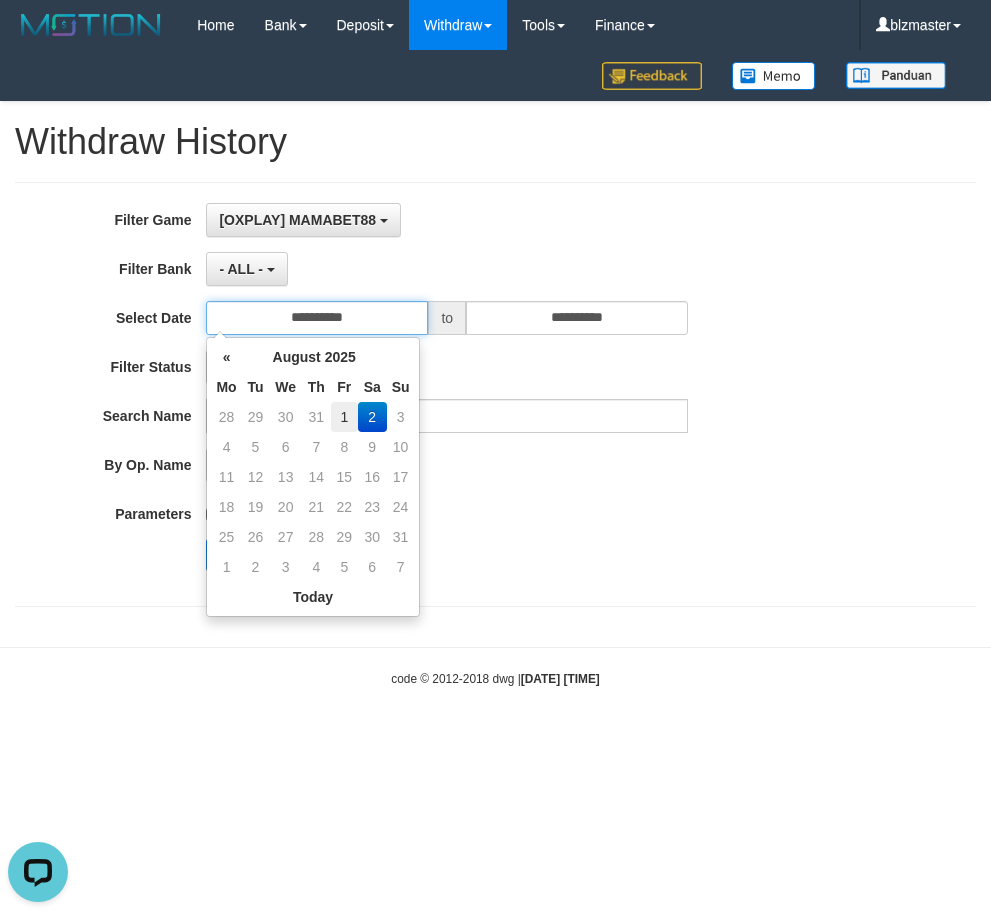 type on "**********" 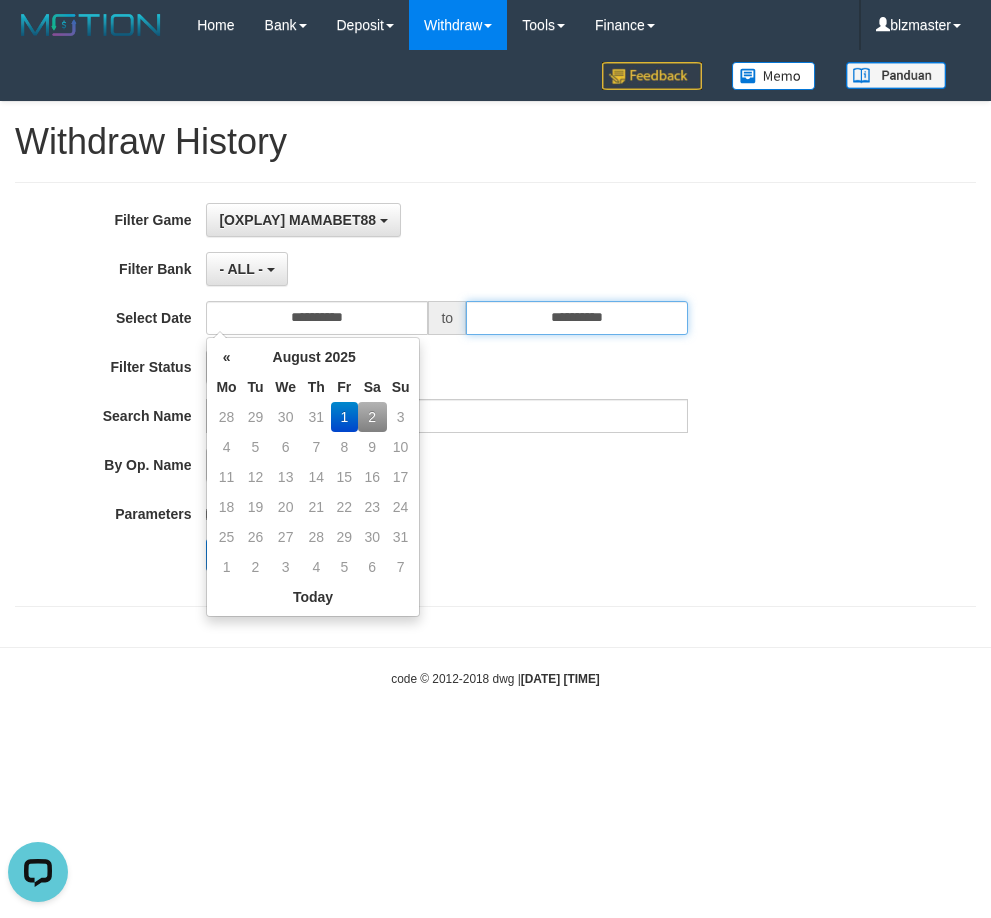 click on "**********" at bounding box center [577, 318] 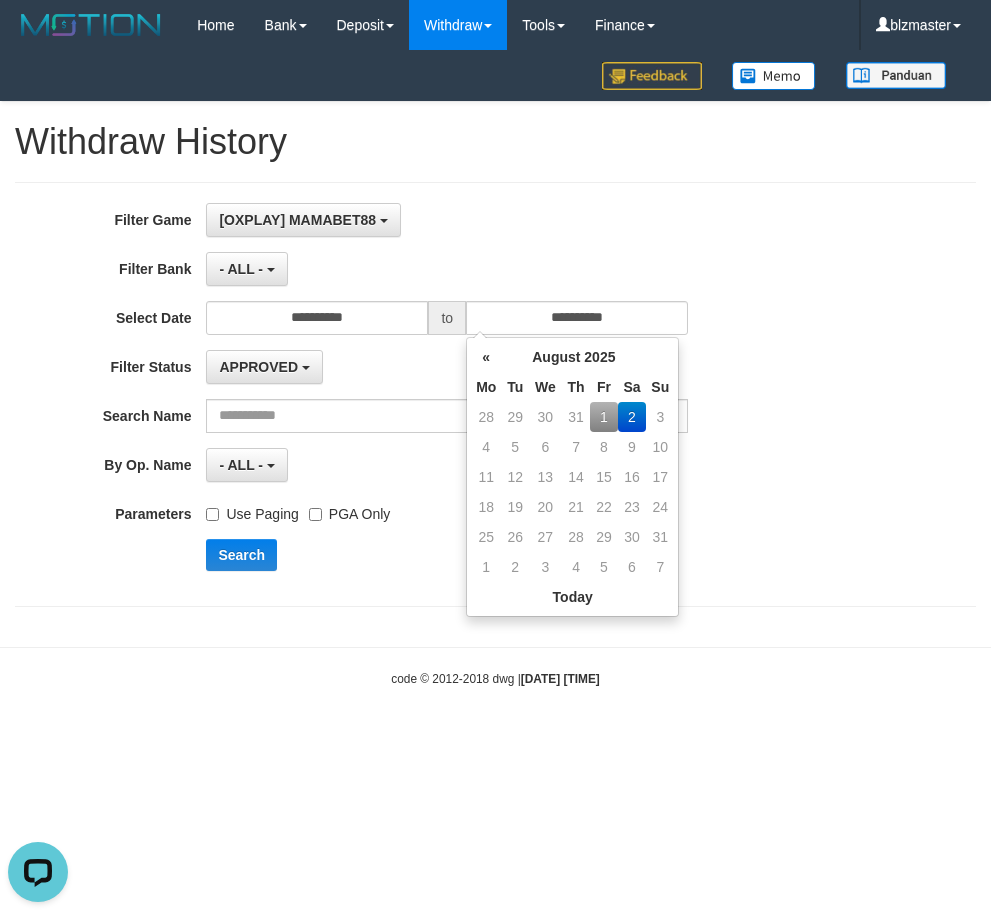 click on "1" at bounding box center (603, 417) 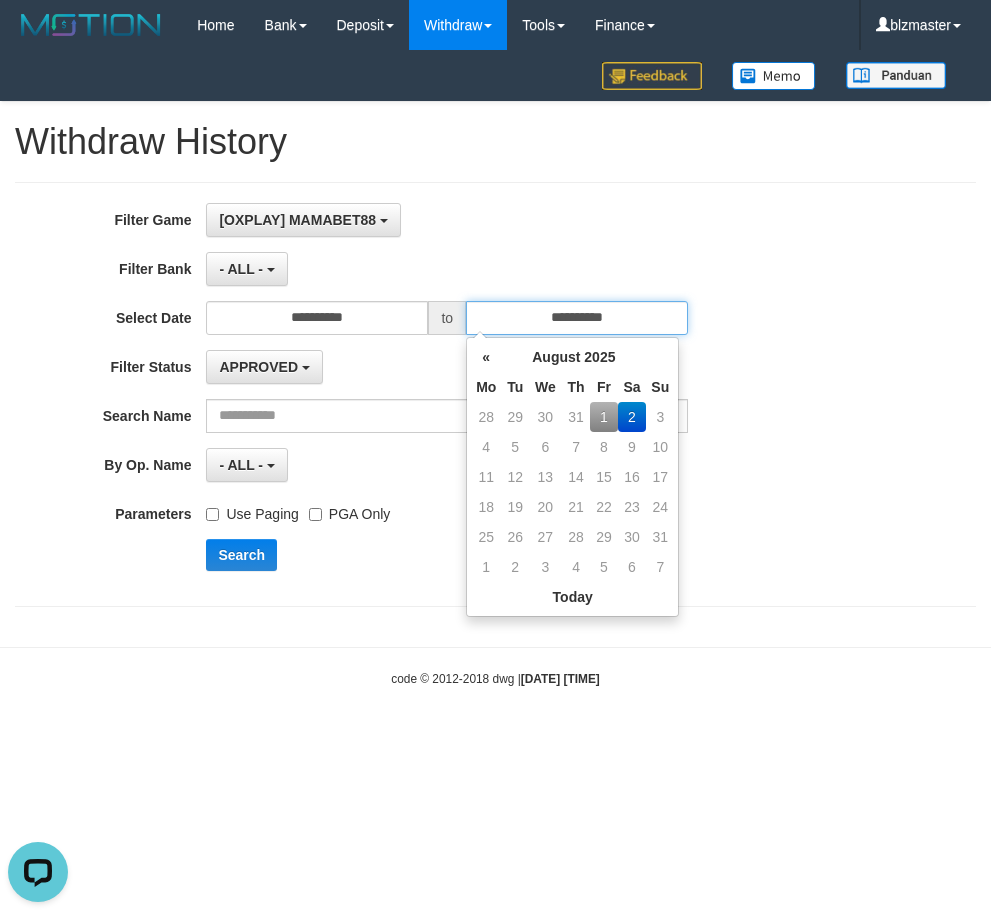 type on "**********" 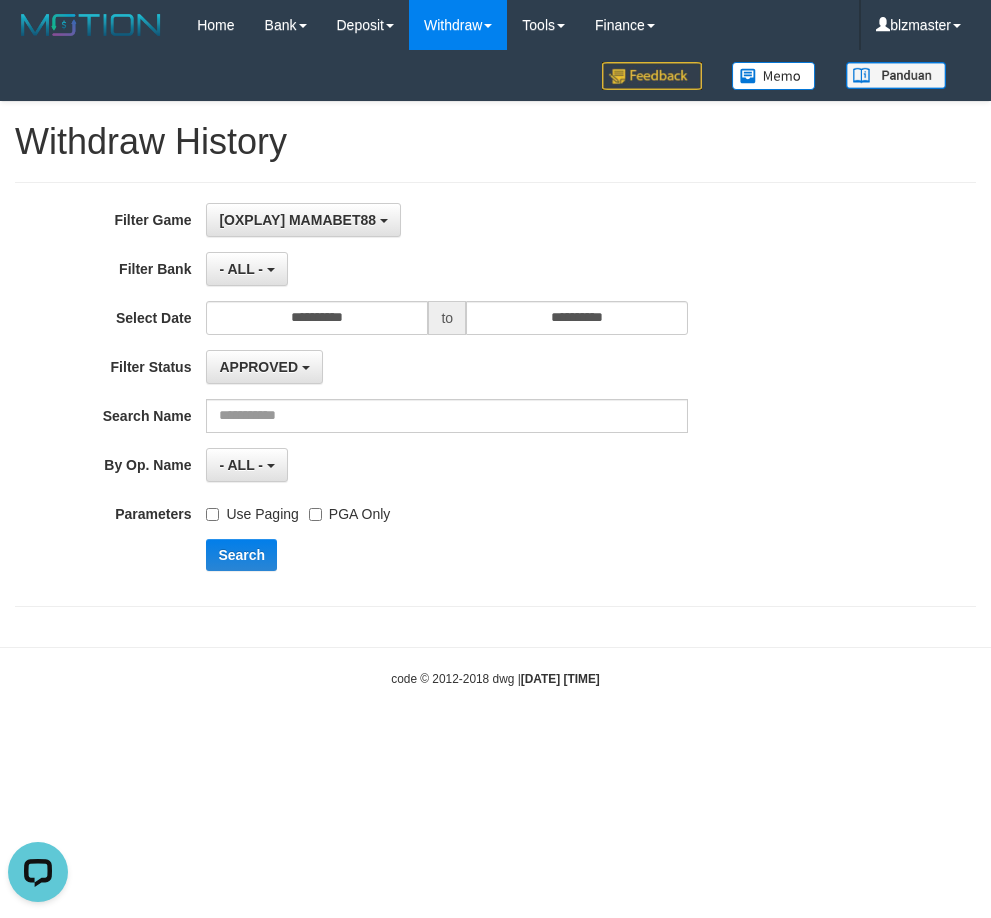 click on "**********" at bounding box center [495, 394] 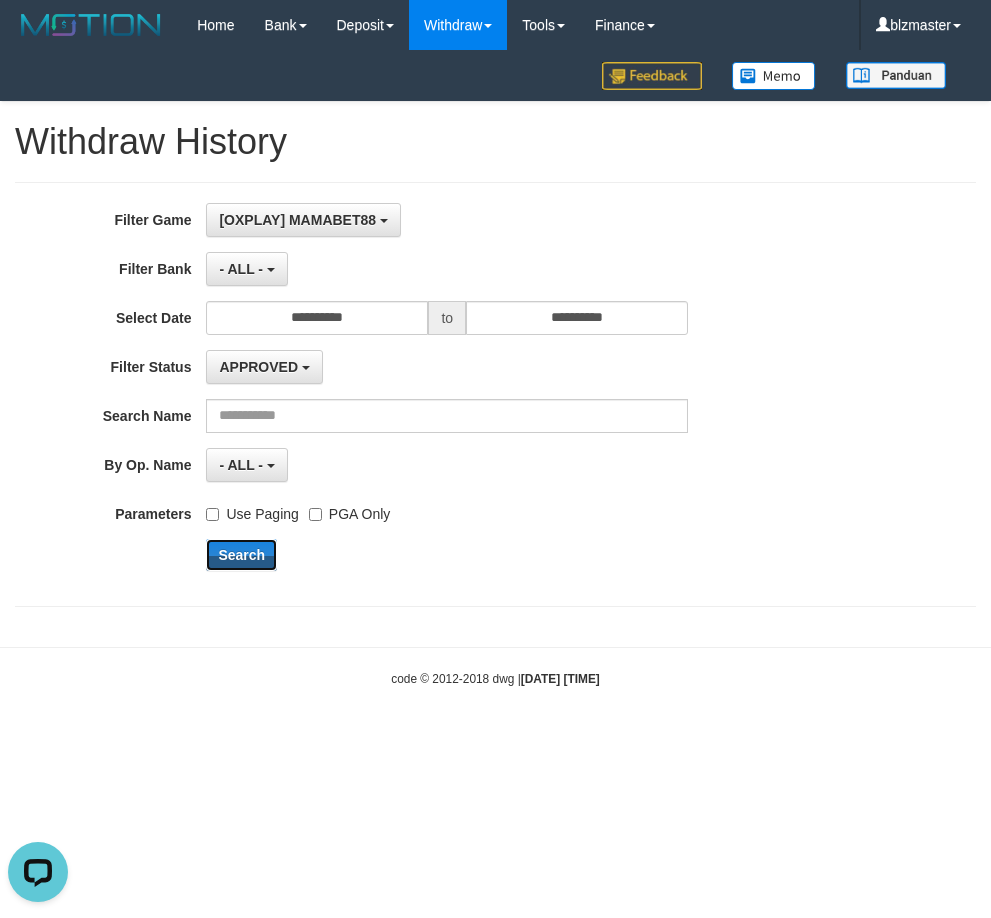 drag, startPoint x: 239, startPoint y: 551, endPoint x: 341, endPoint y: 564, distance: 102.825096 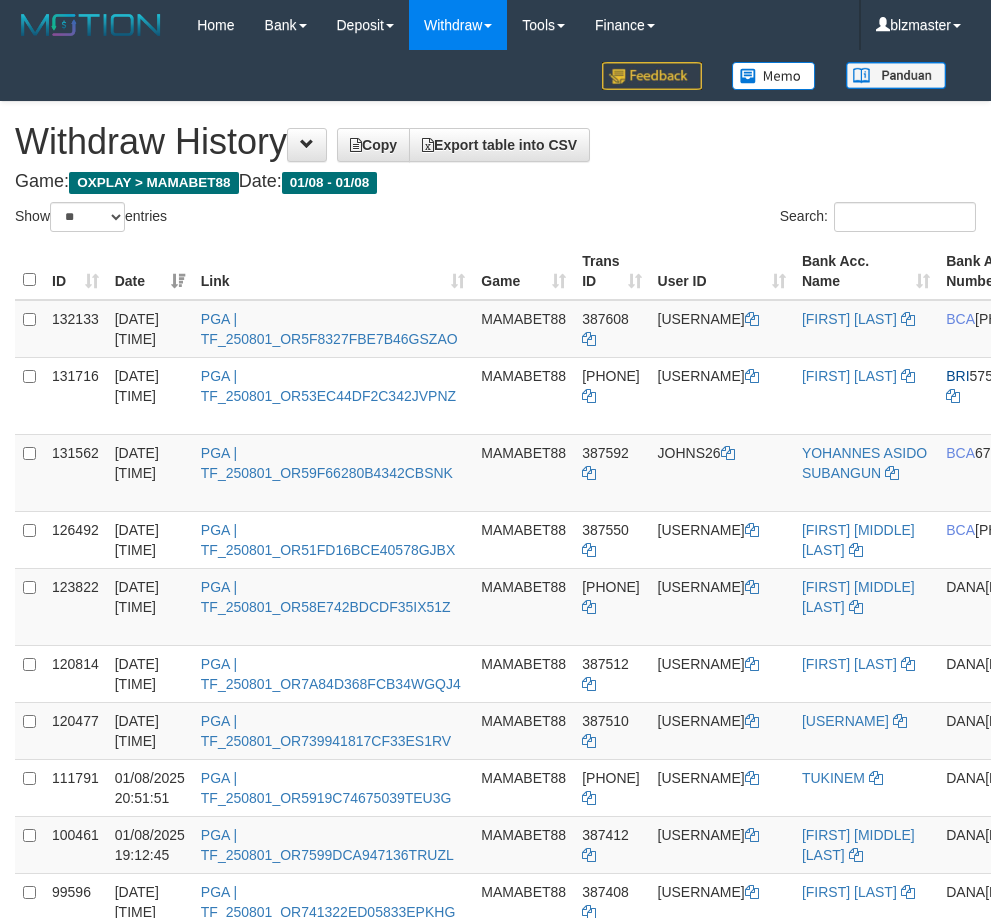 select on "**" 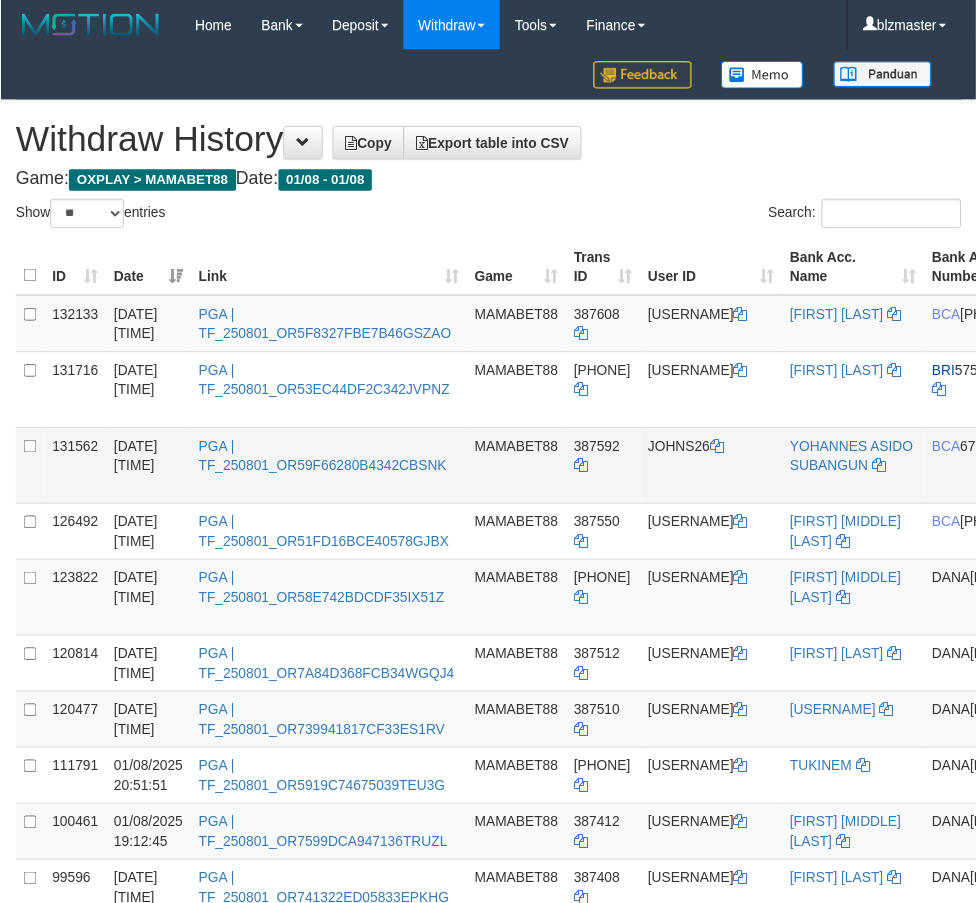 scroll, scrollTop: 0, scrollLeft: 0, axis: both 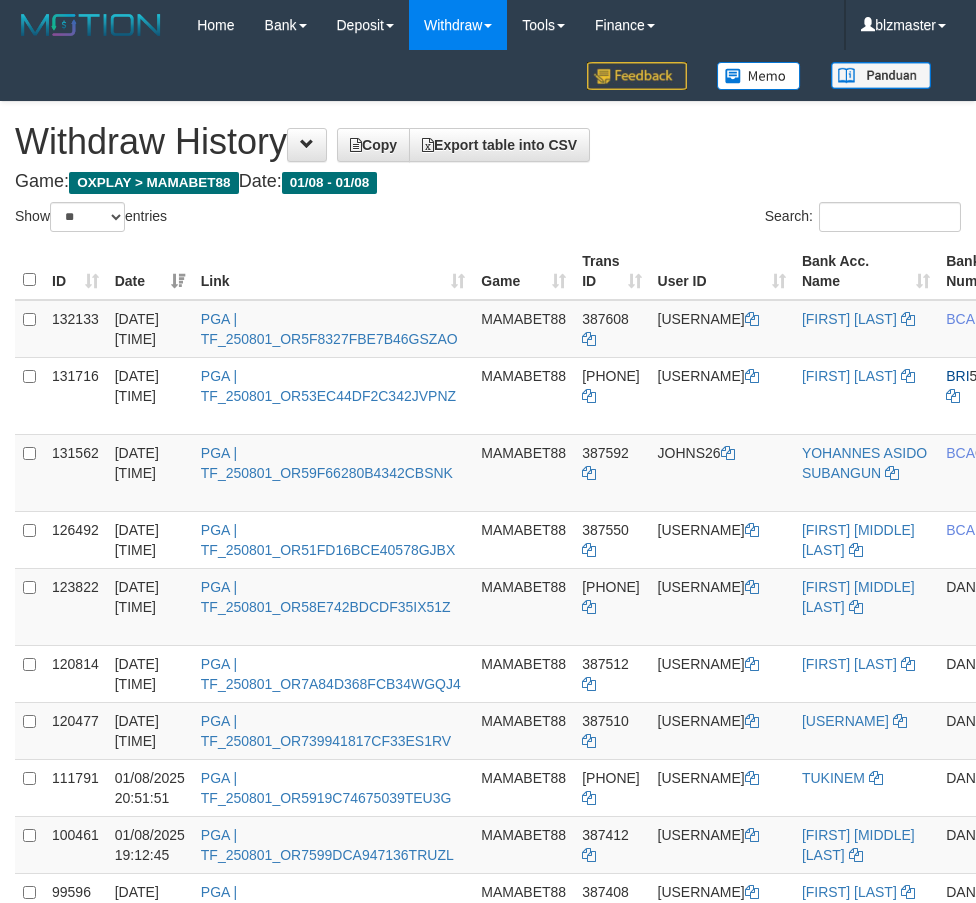 click on "Search:" at bounding box center (732, 219) 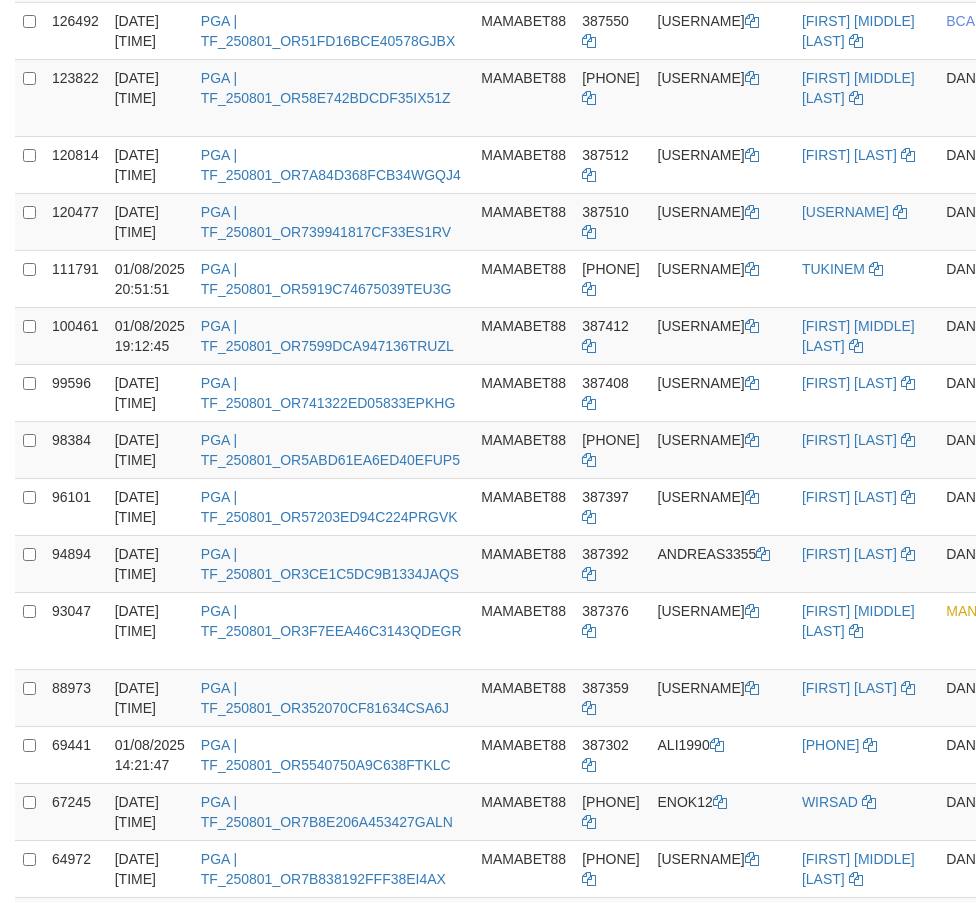 scroll, scrollTop: 1578, scrollLeft: 0, axis: vertical 